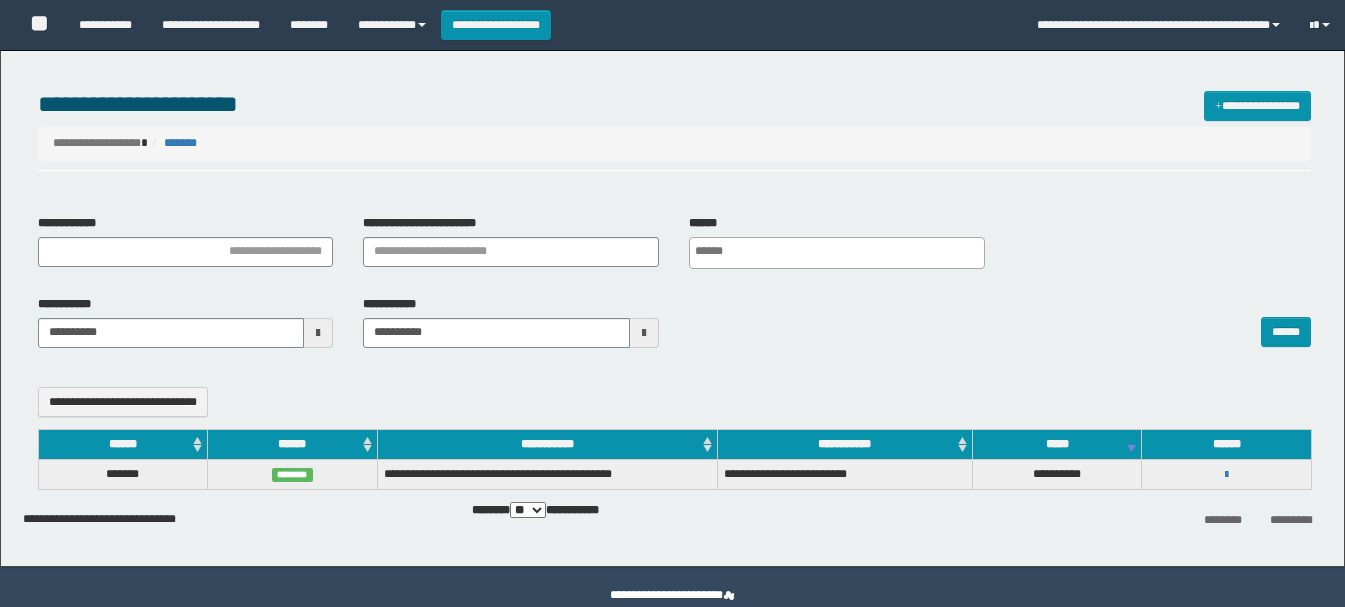 select 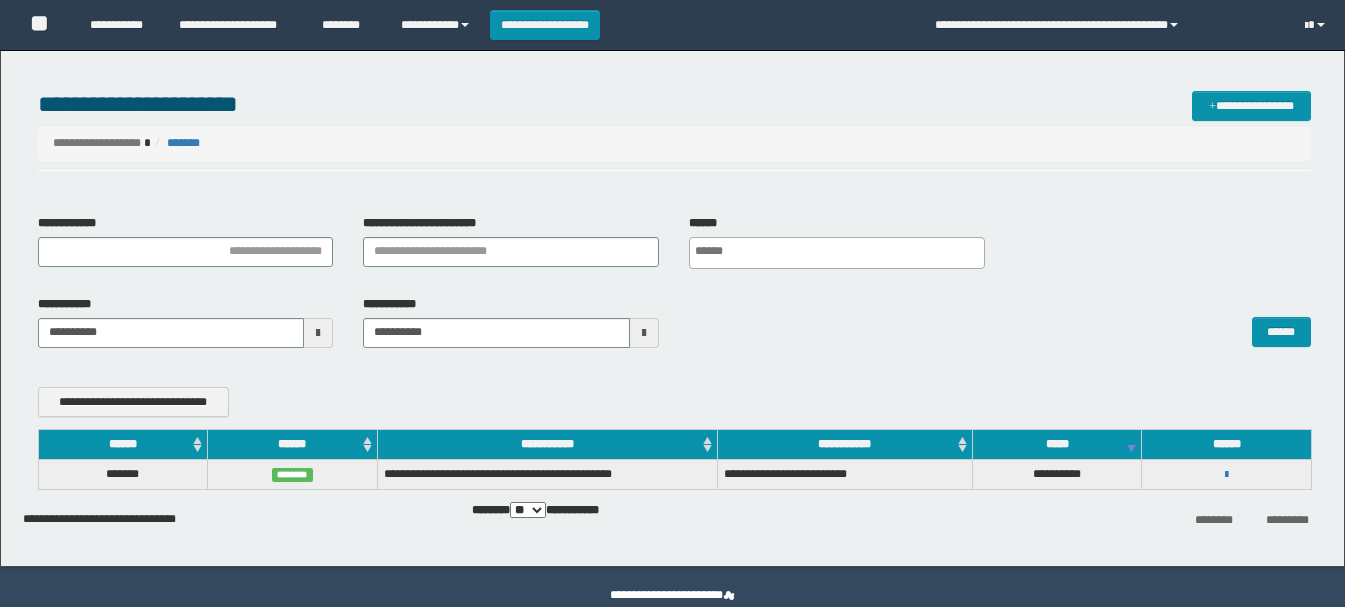 scroll, scrollTop: 0, scrollLeft: 0, axis: both 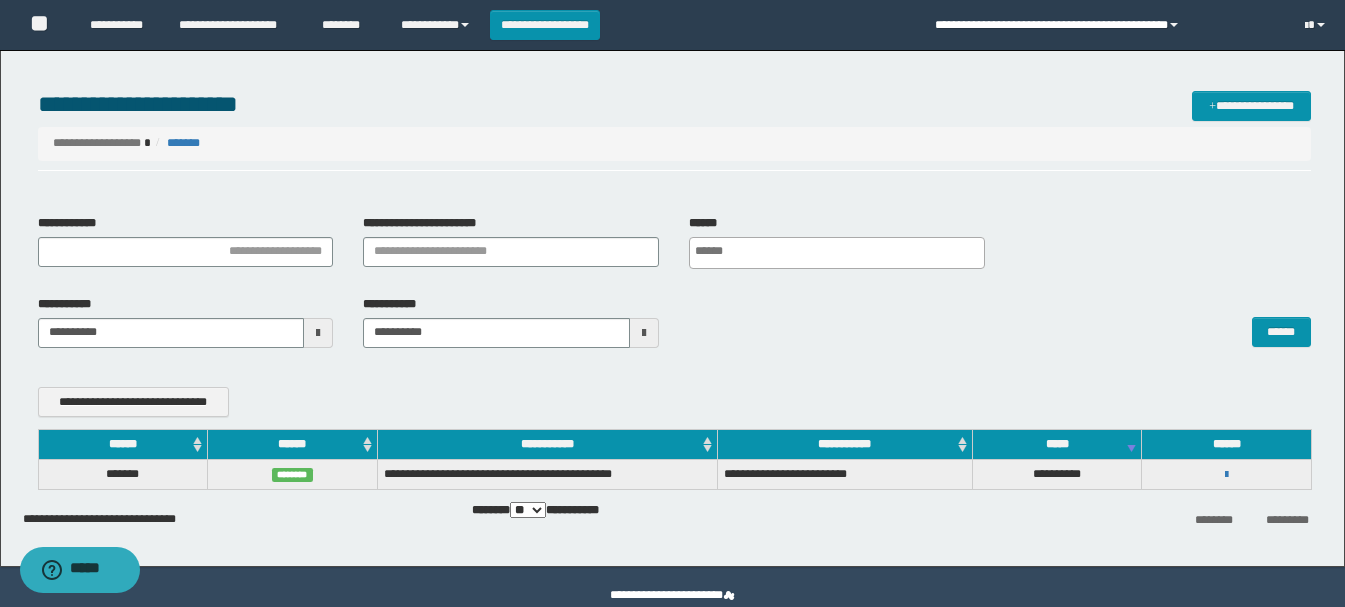 click on "**********" at bounding box center [1104, 25] 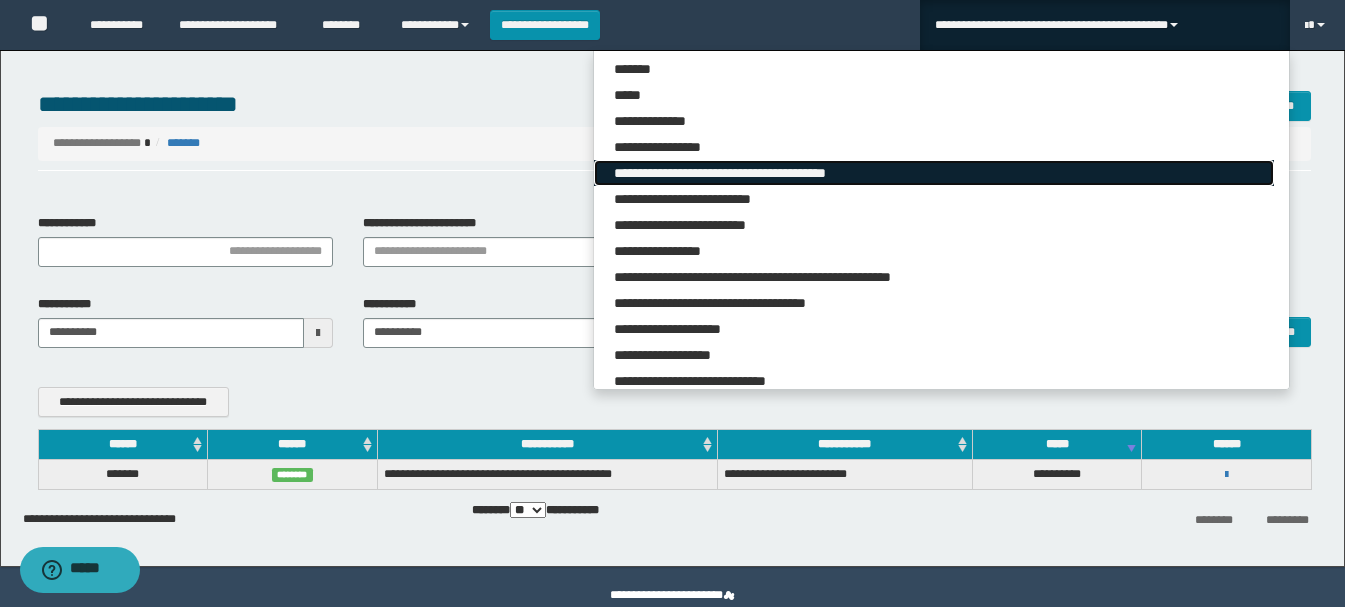 drag, startPoint x: 707, startPoint y: 171, endPoint x: 696, endPoint y: 187, distance: 19.416489 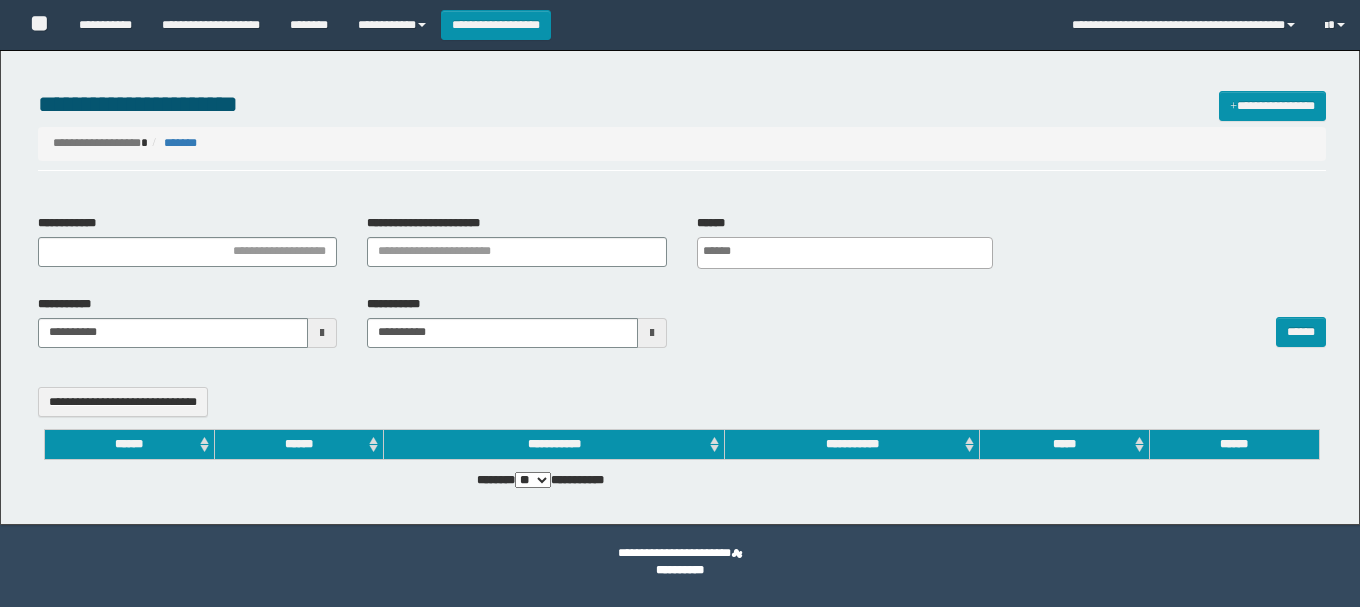 select 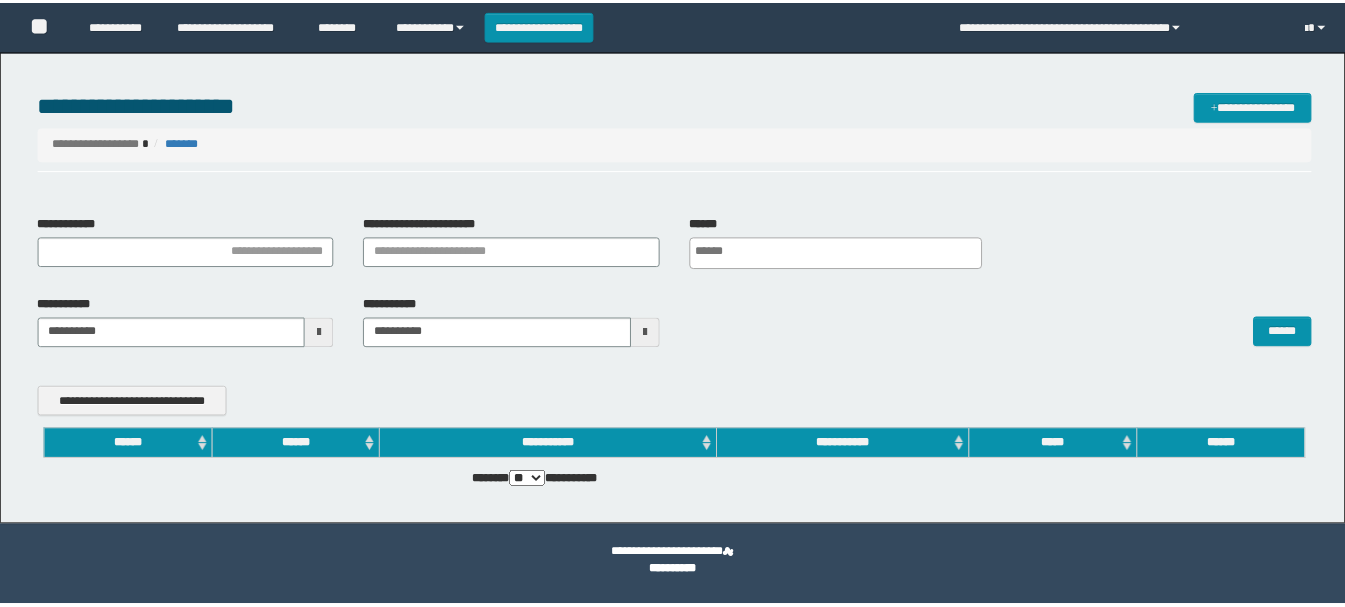 scroll, scrollTop: 0, scrollLeft: 0, axis: both 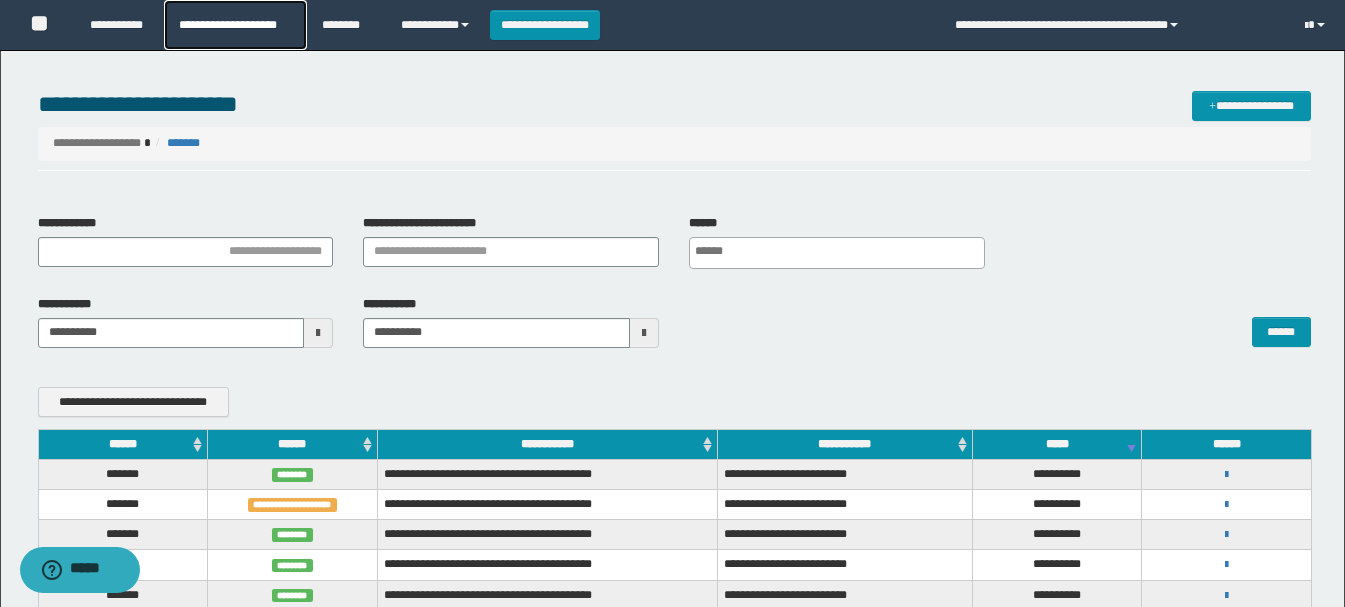 click on "**********" at bounding box center (235, 25) 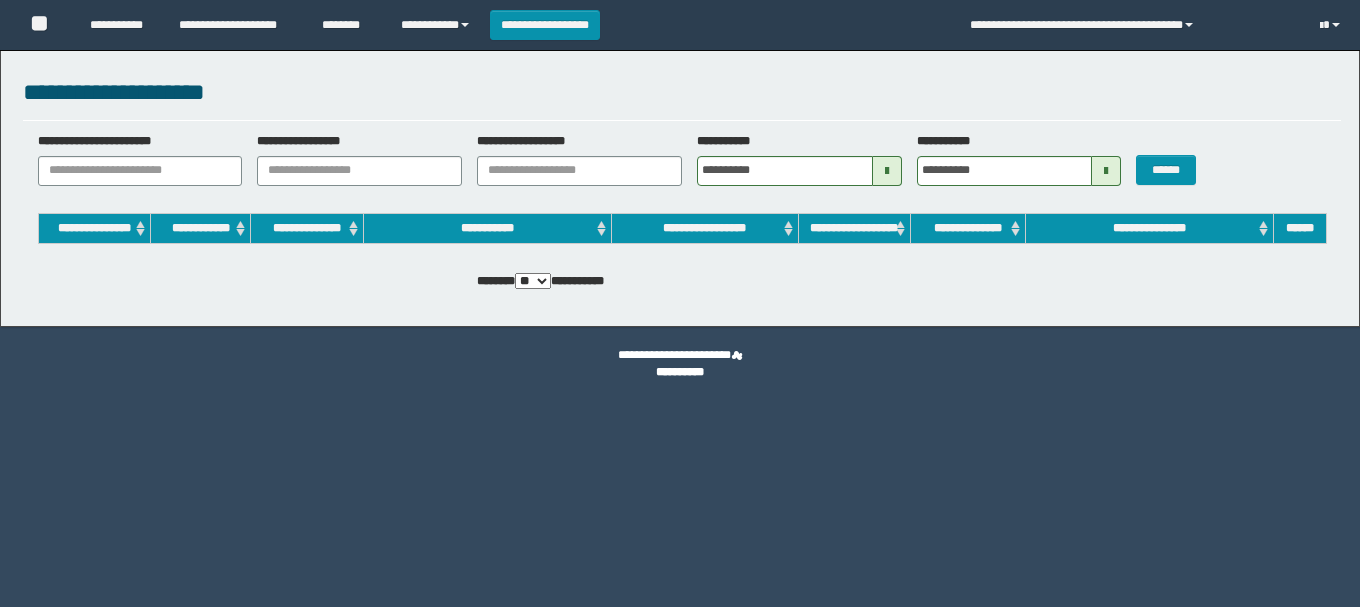 scroll, scrollTop: 0, scrollLeft: 0, axis: both 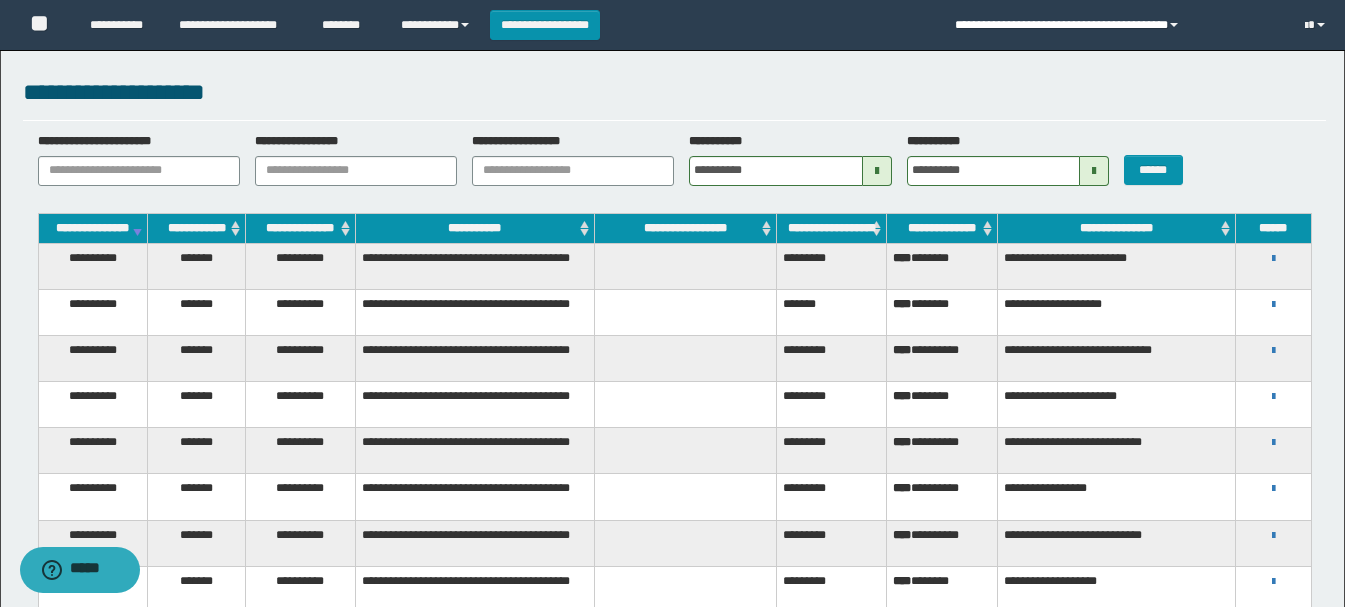 click on "**********" at bounding box center [1115, 25] 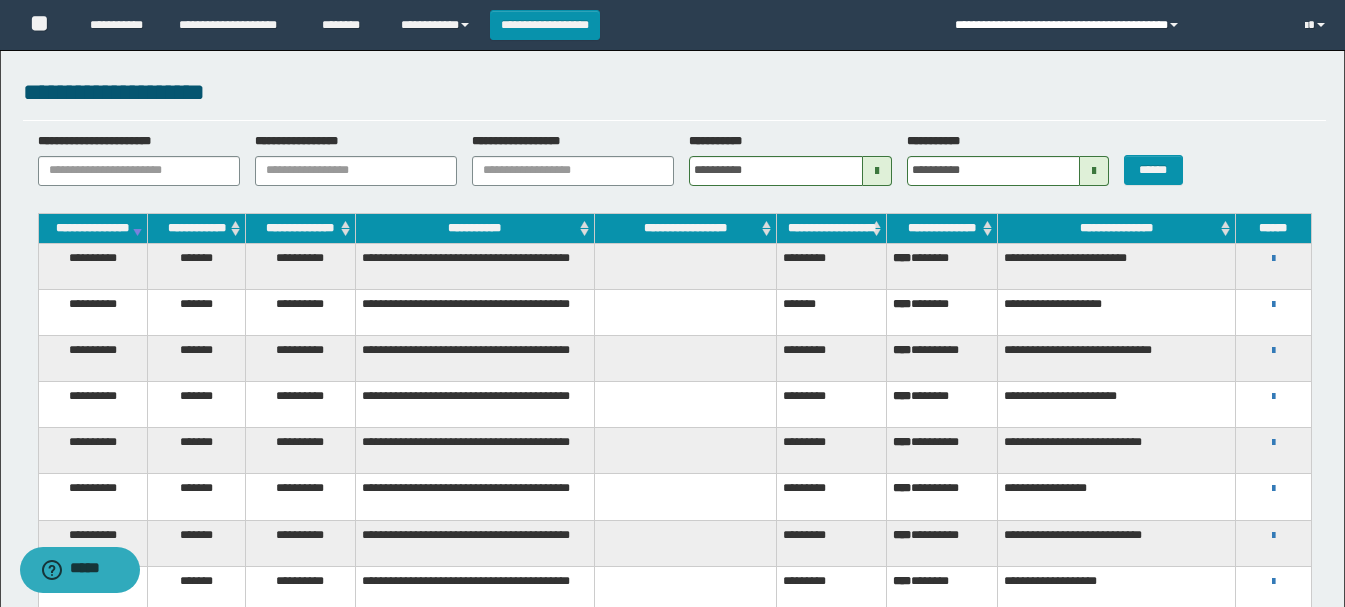 click on "**********" at bounding box center (1115, 25) 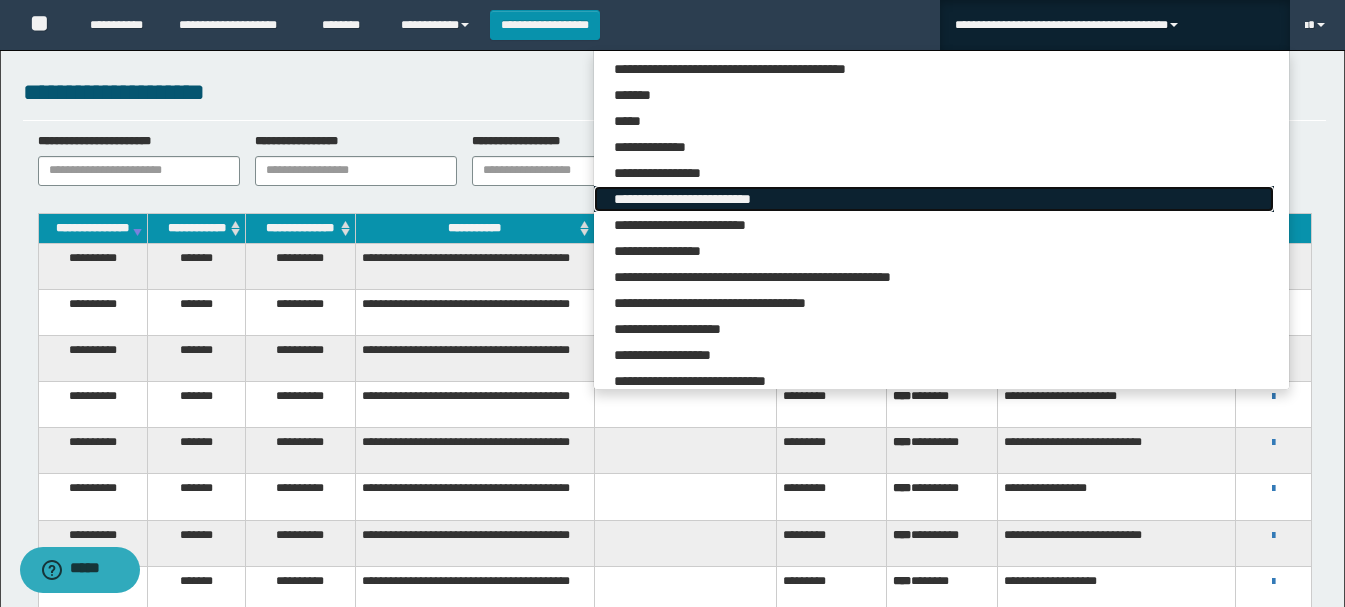 click on "**********" at bounding box center (933, 199) 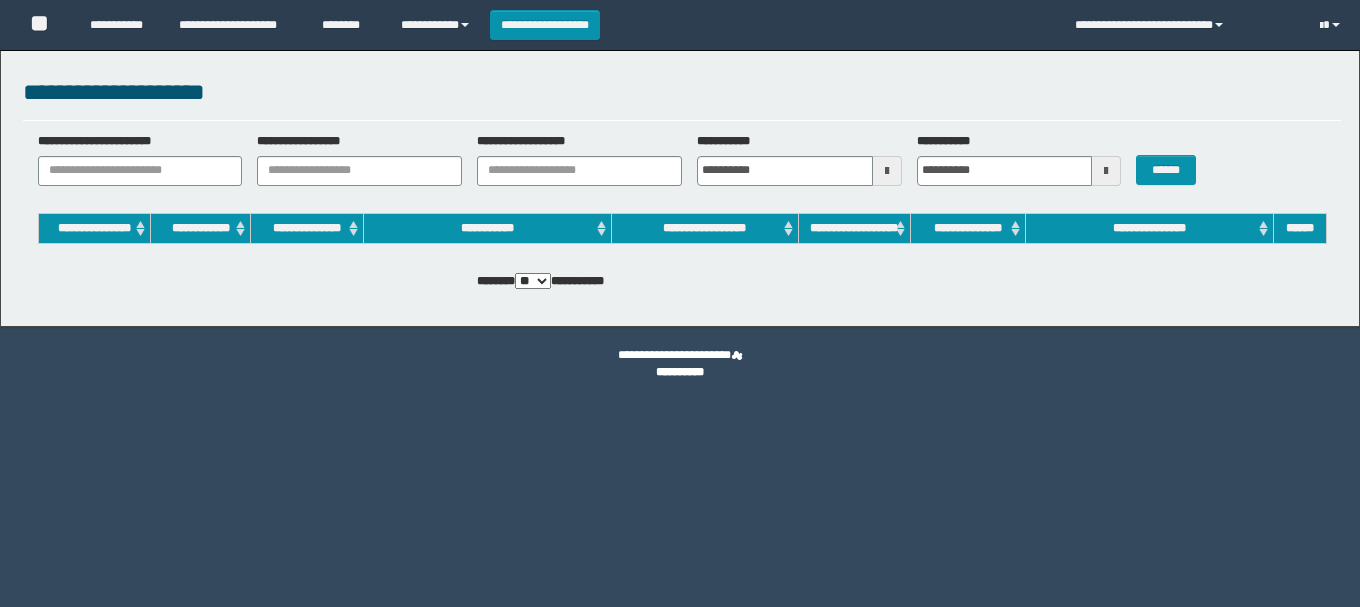 scroll, scrollTop: 0, scrollLeft: 0, axis: both 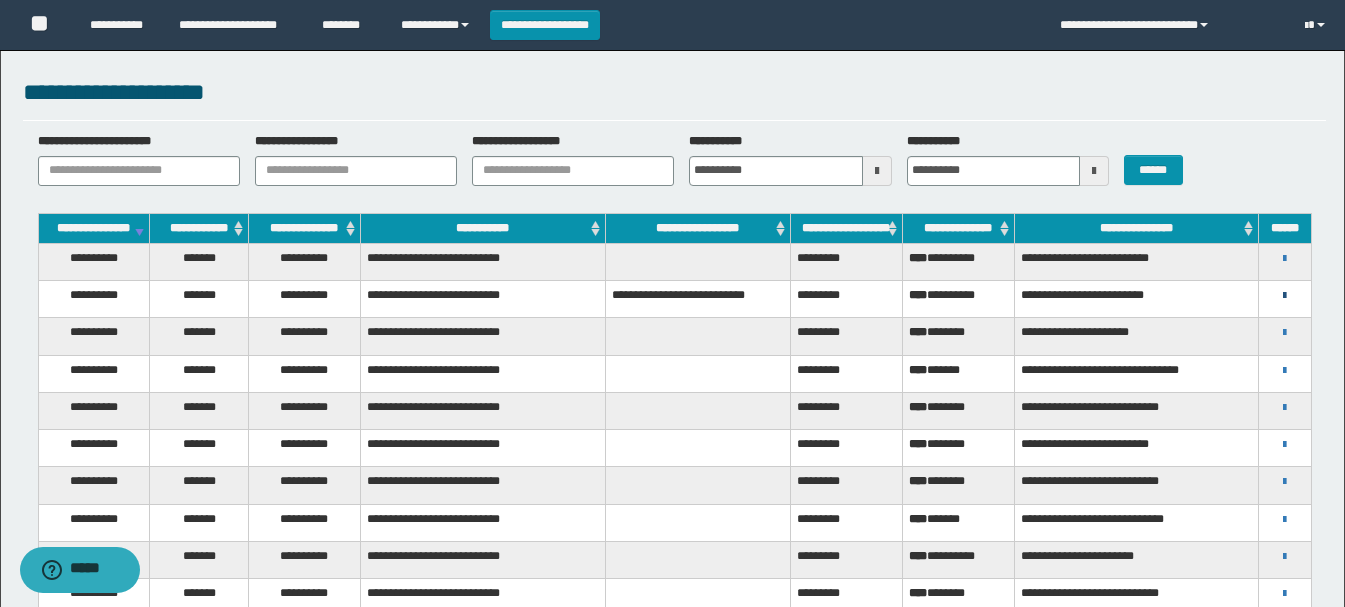 click at bounding box center [1284, 296] 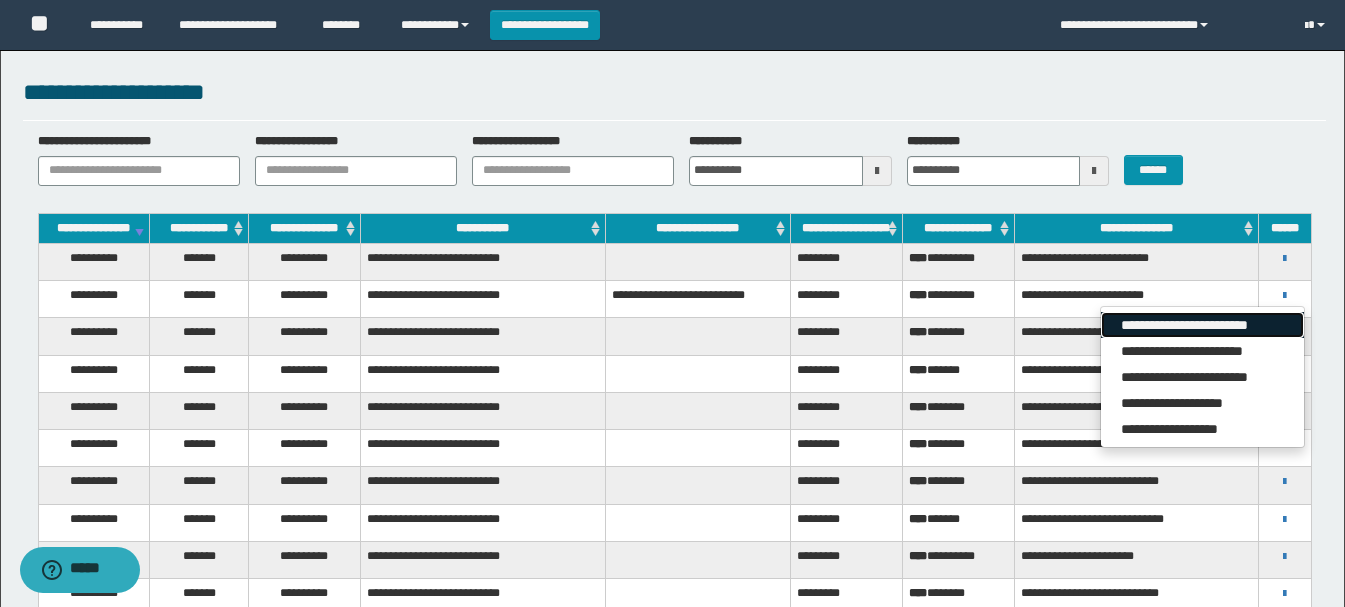 click on "**********" at bounding box center [1202, 325] 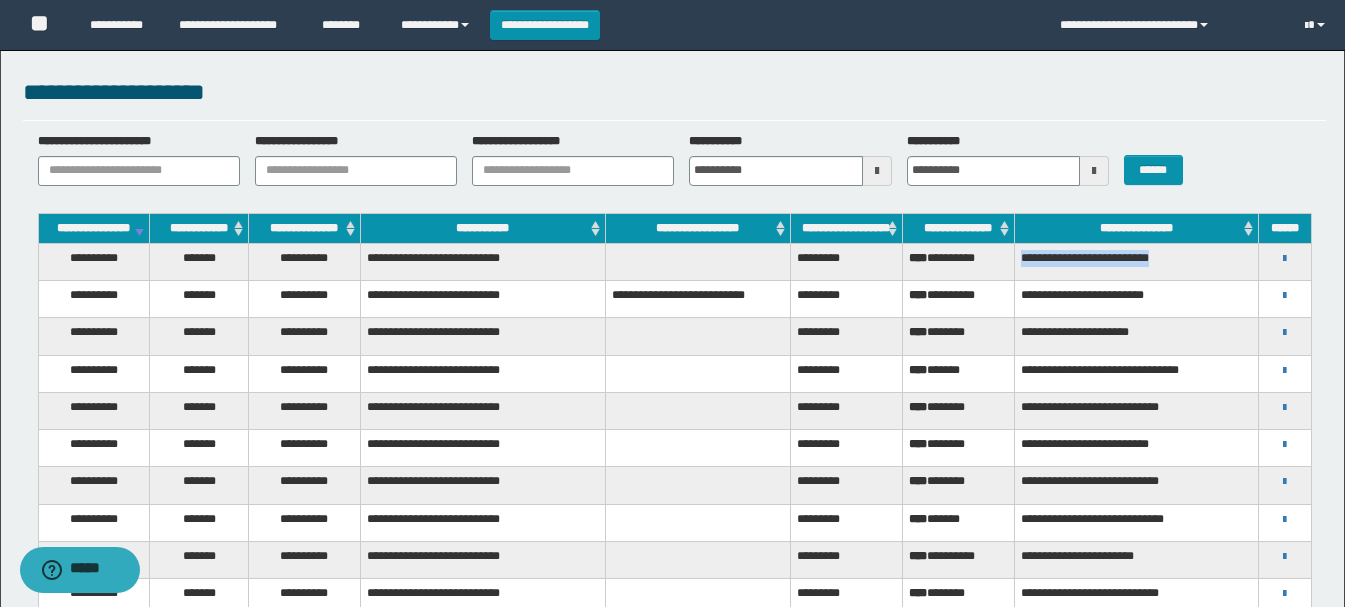 drag, startPoint x: 1020, startPoint y: 274, endPoint x: 1168, endPoint y: 271, distance: 148.0304 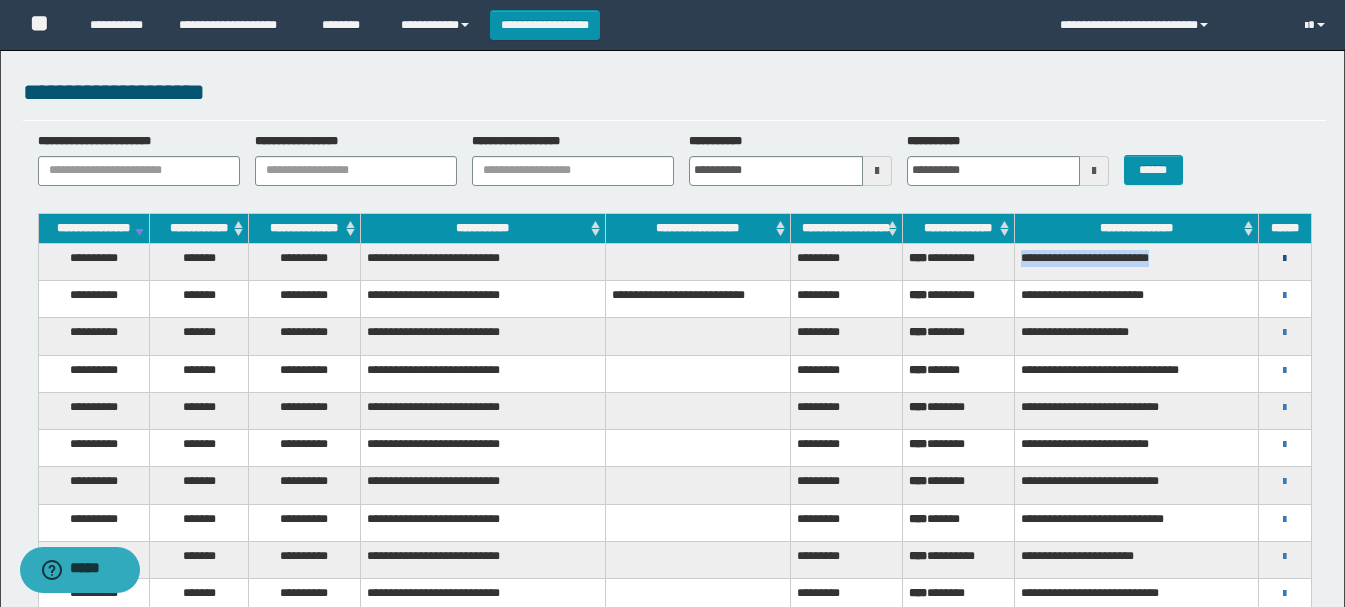 click at bounding box center (1284, 259) 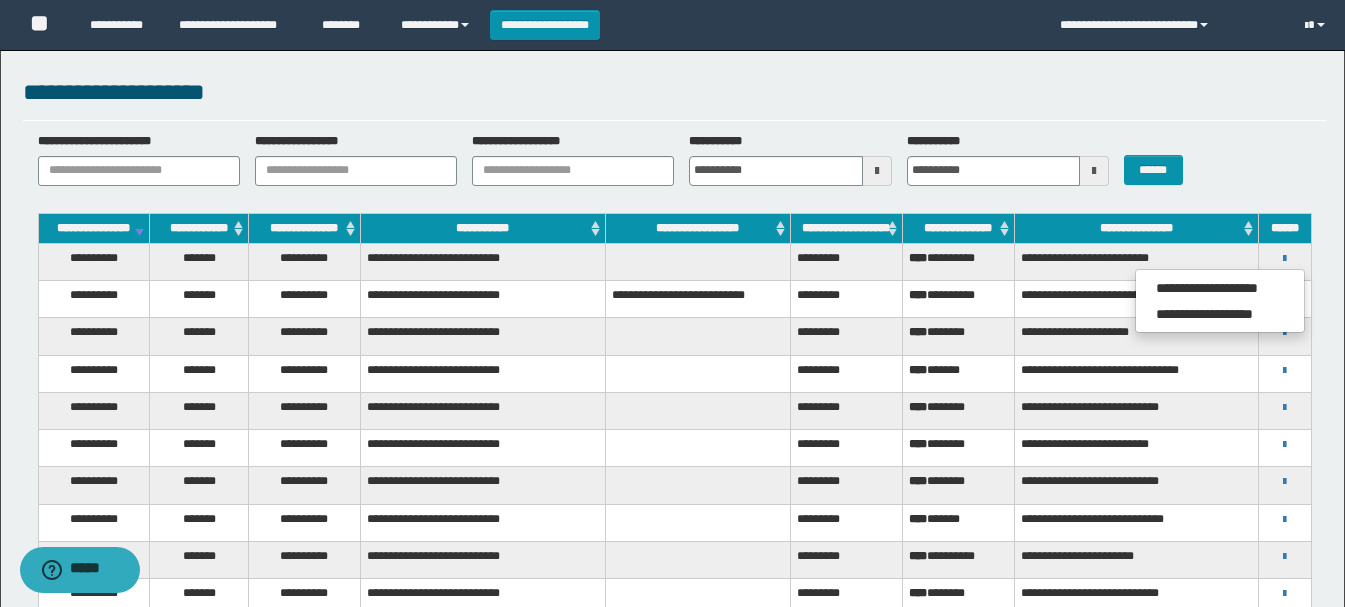 click at bounding box center [698, 373] 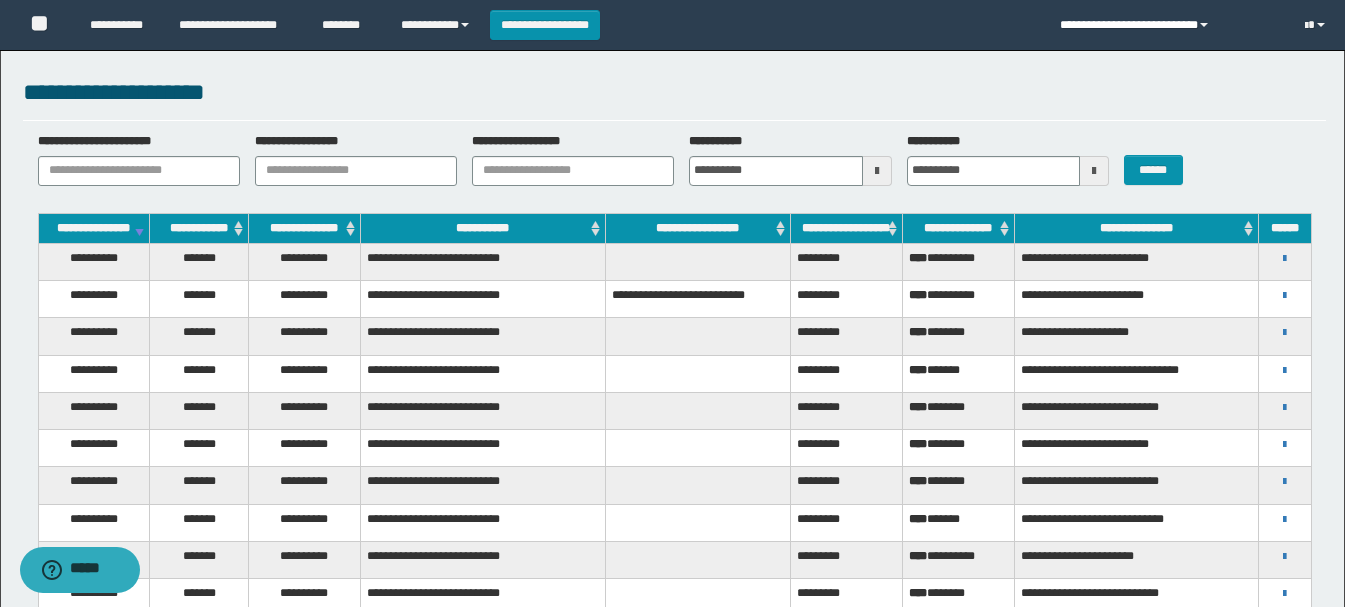 click on "**********" at bounding box center [1167, 25] 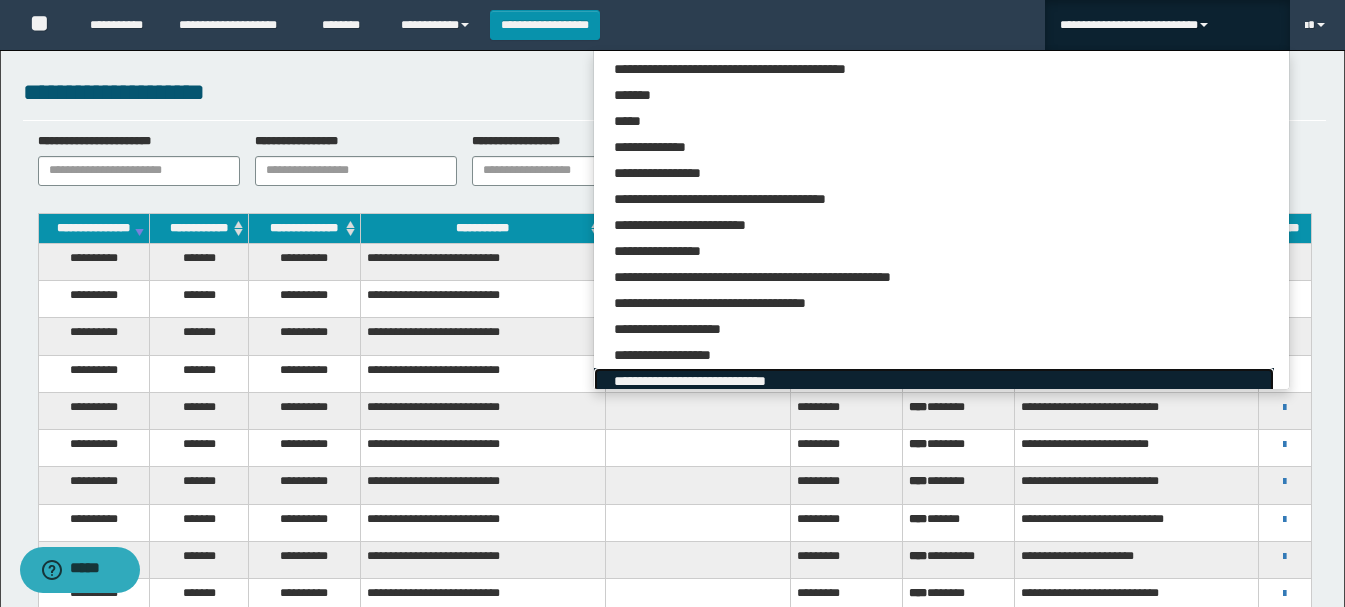 click on "**********" at bounding box center [933, 381] 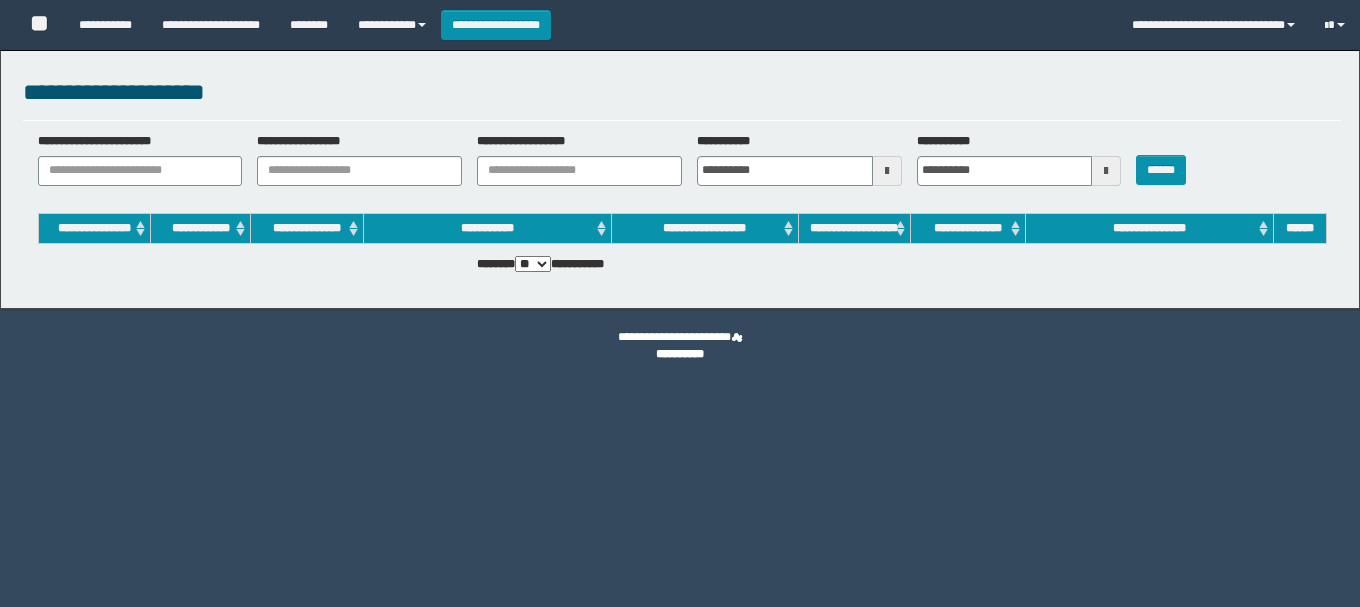 scroll, scrollTop: 0, scrollLeft: 0, axis: both 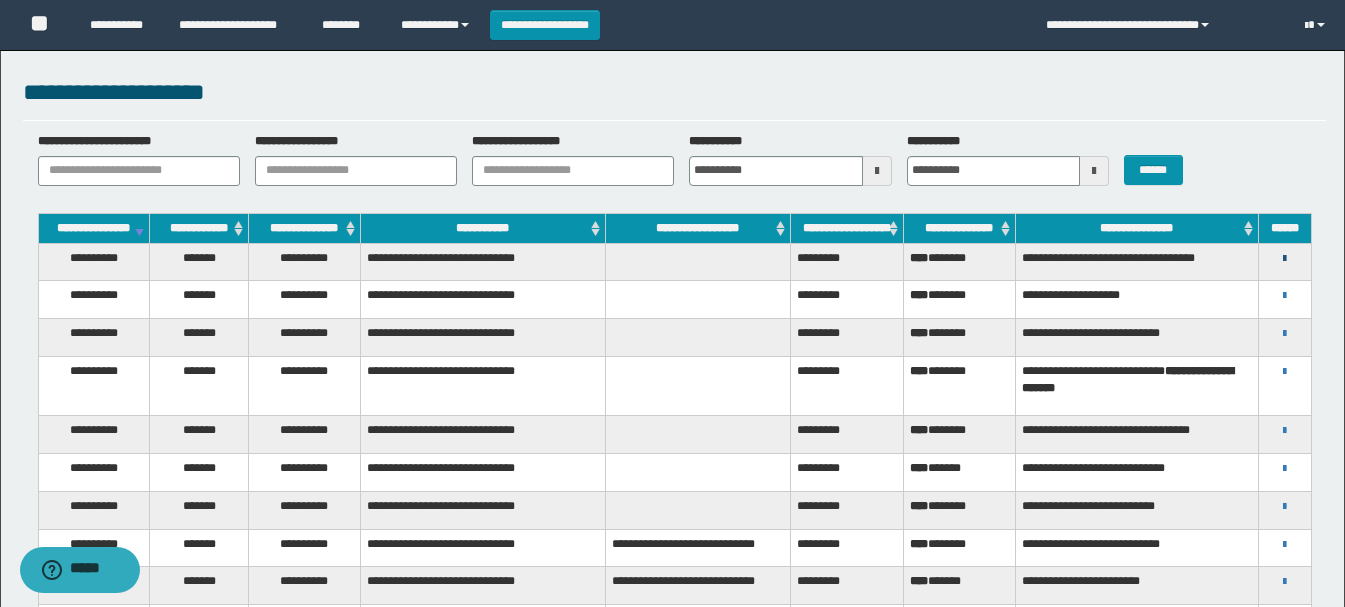 click at bounding box center [1284, 259] 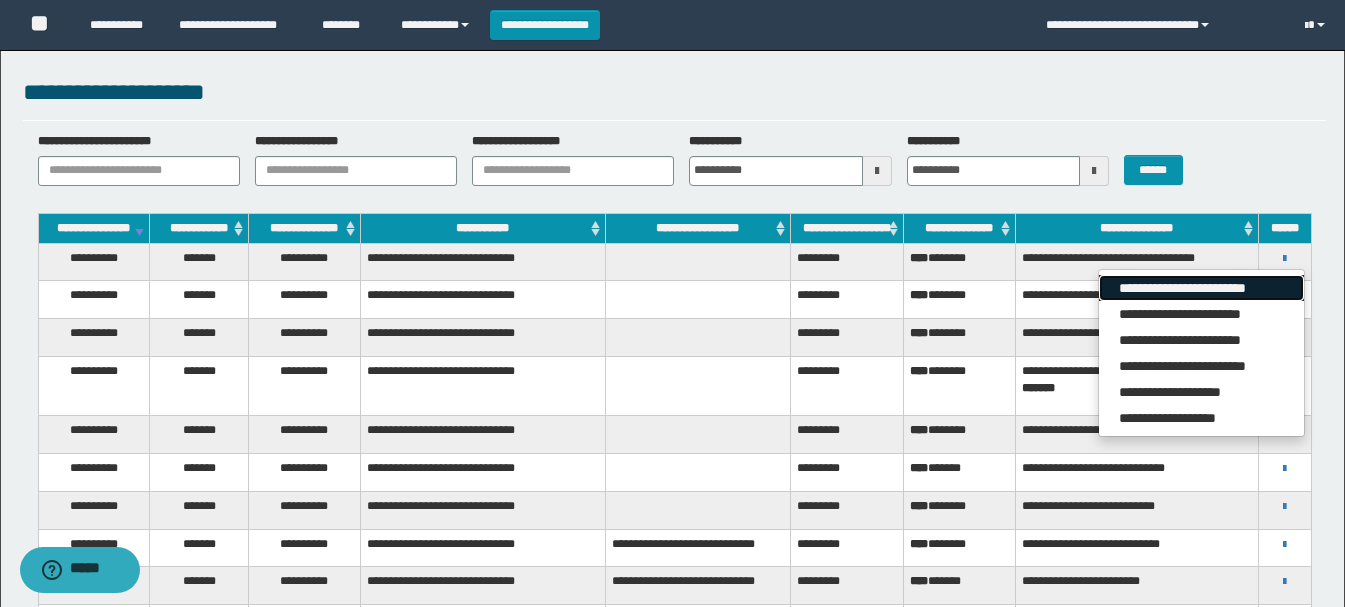 click on "**********" at bounding box center (1201, 288) 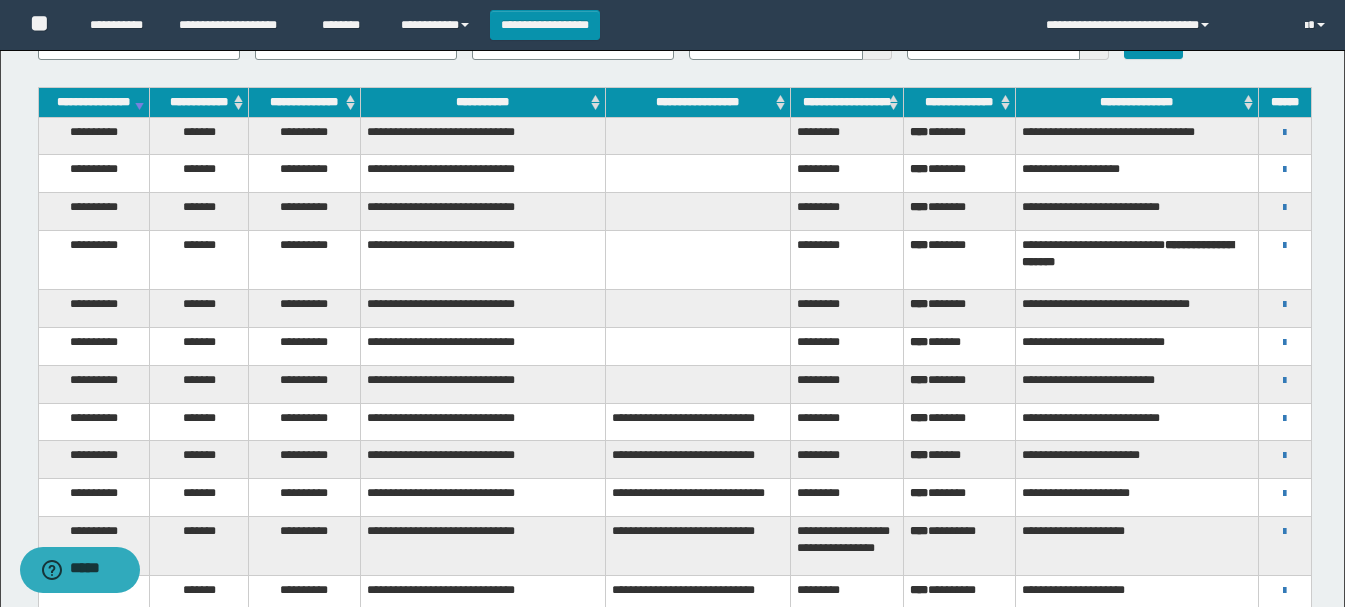 scroll, scrollTop: 81, scrollLeft: 0, axis: vertical 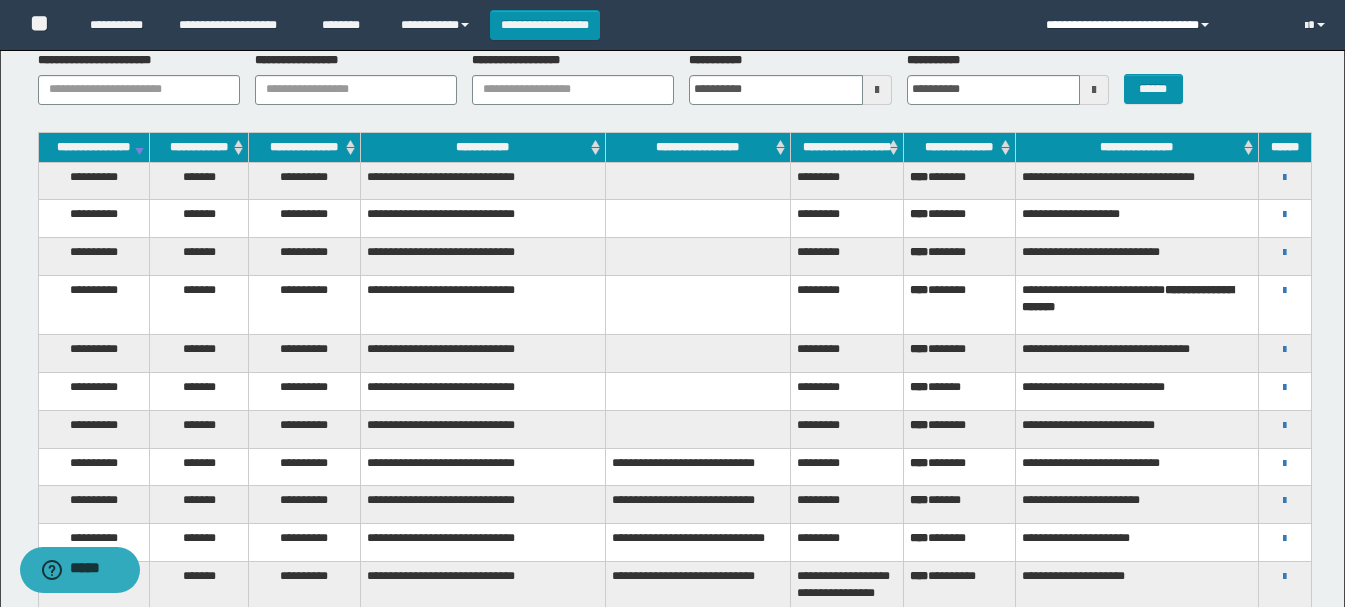 click on "**********" at bounding box center (1160, 25) 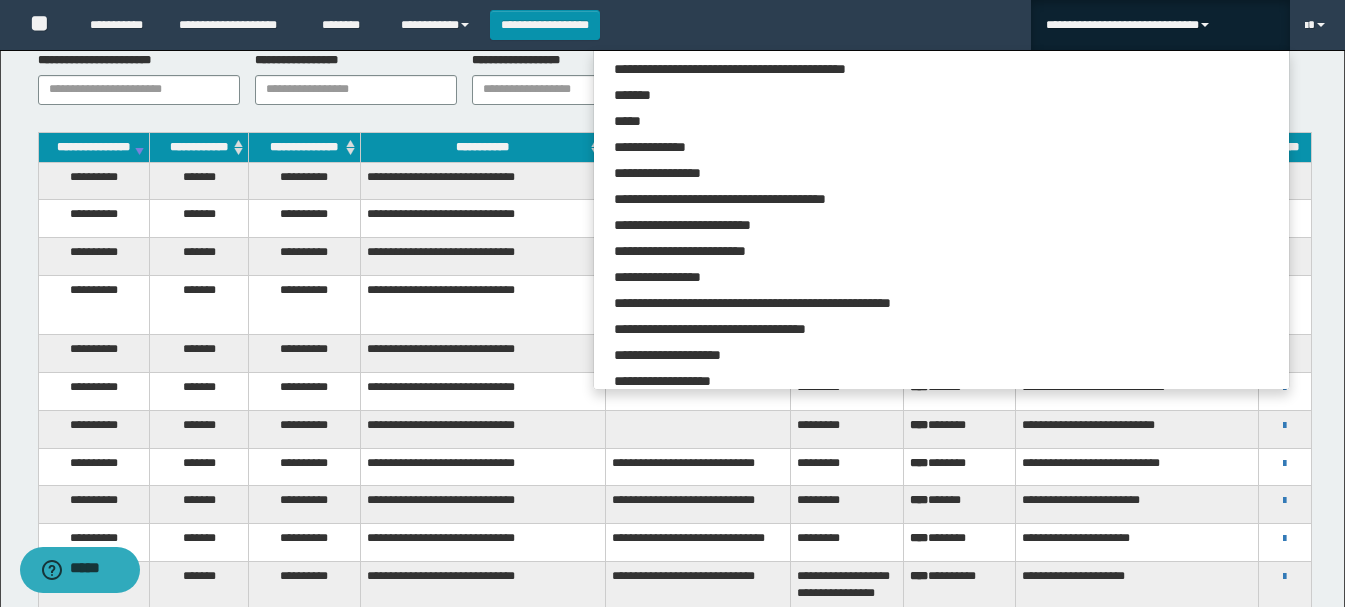 click on "**********" at bounding box center [1160, 25] 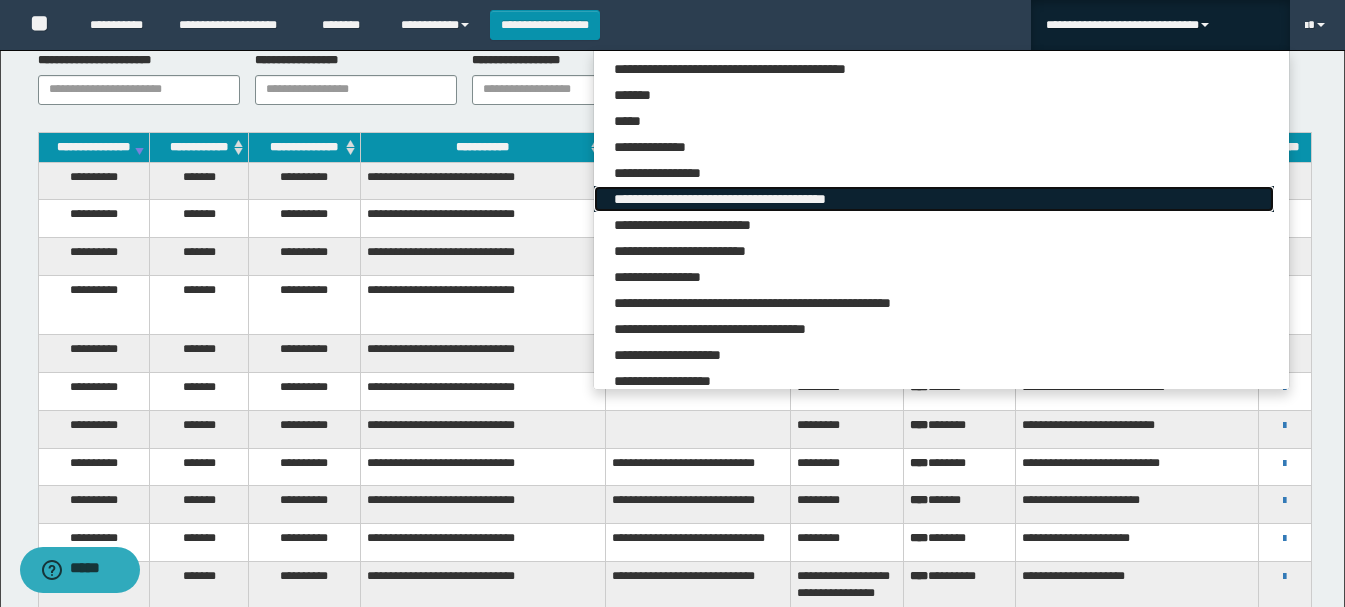 click on "**********" at bounding box center (933, 199) 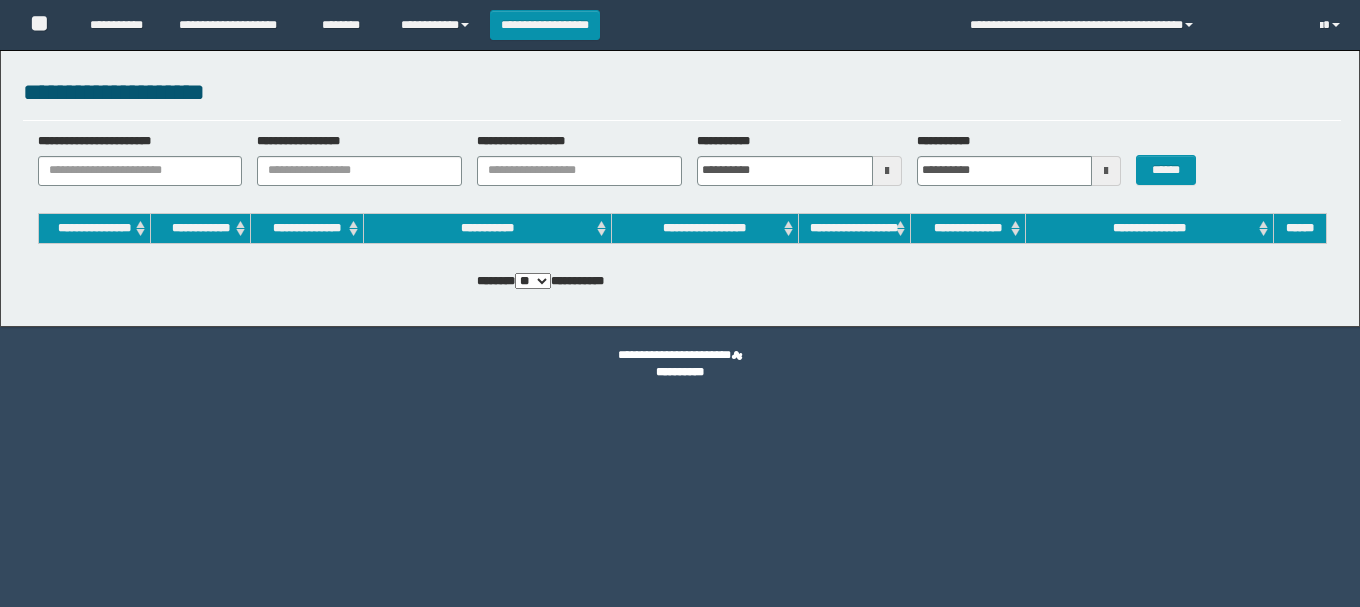 scroll, scrollTop: 0, scrollLeft: 0, axis: both 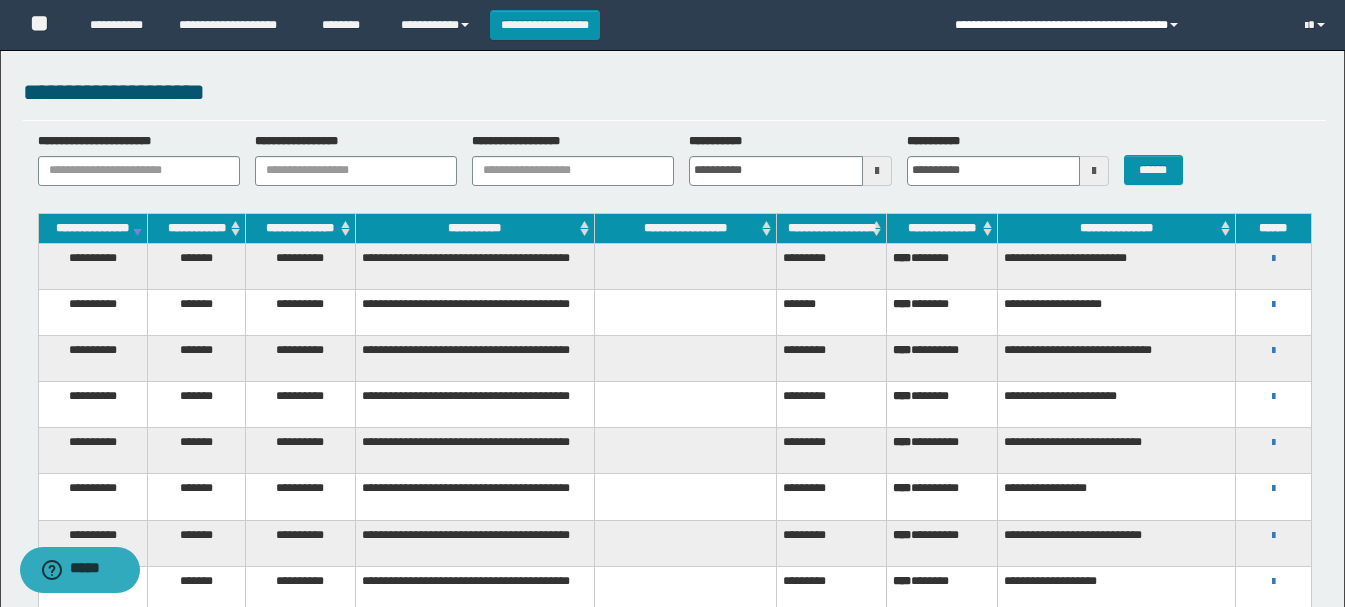 click on "**********" at bounding box center [1115, 25] 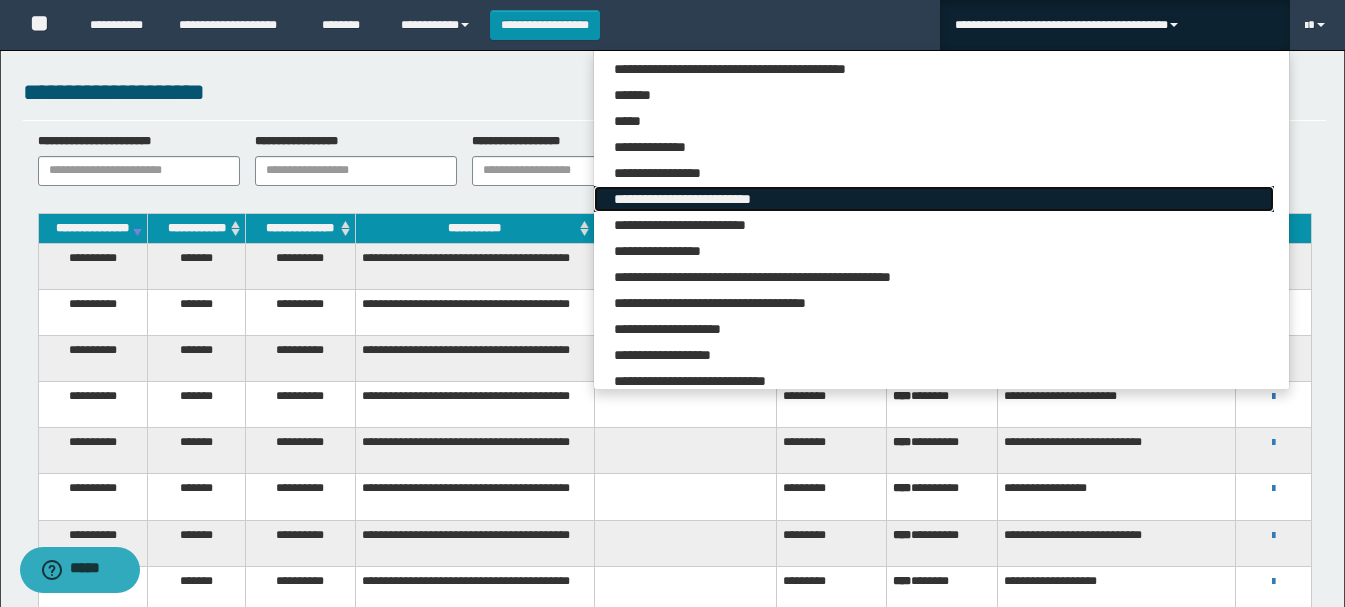 click on "**********" at bounding box center [933, 199] 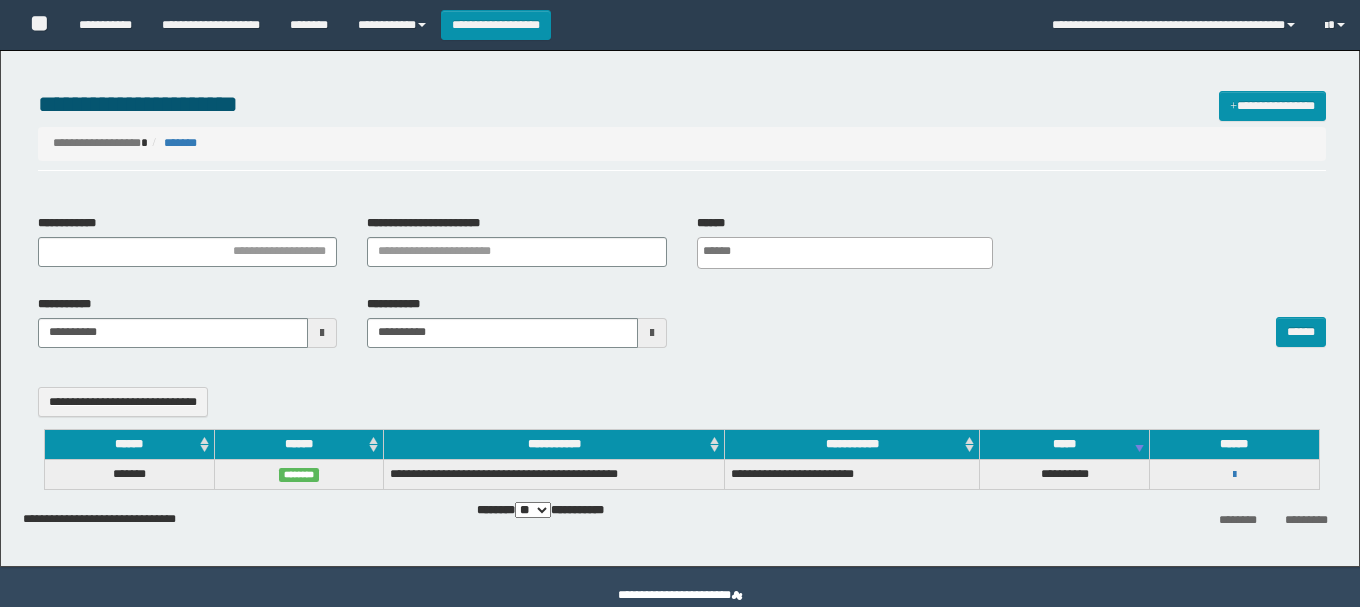 select 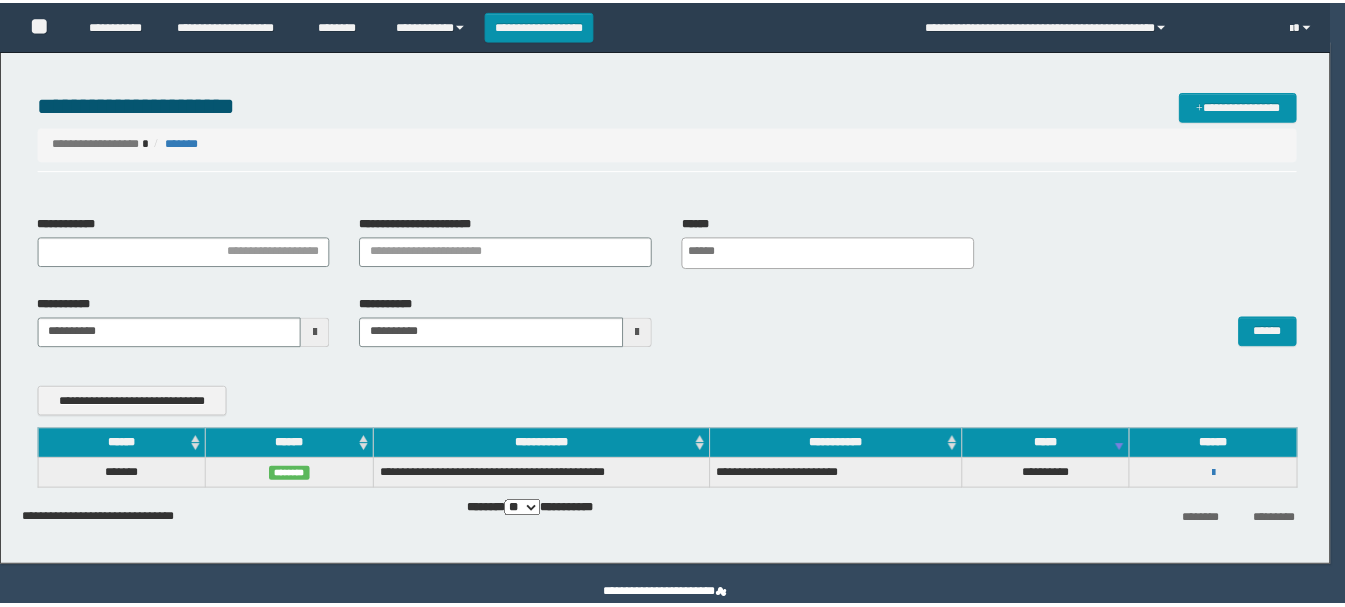 scroll, scrollTop: 0, scrollLeft: 0, axis: both 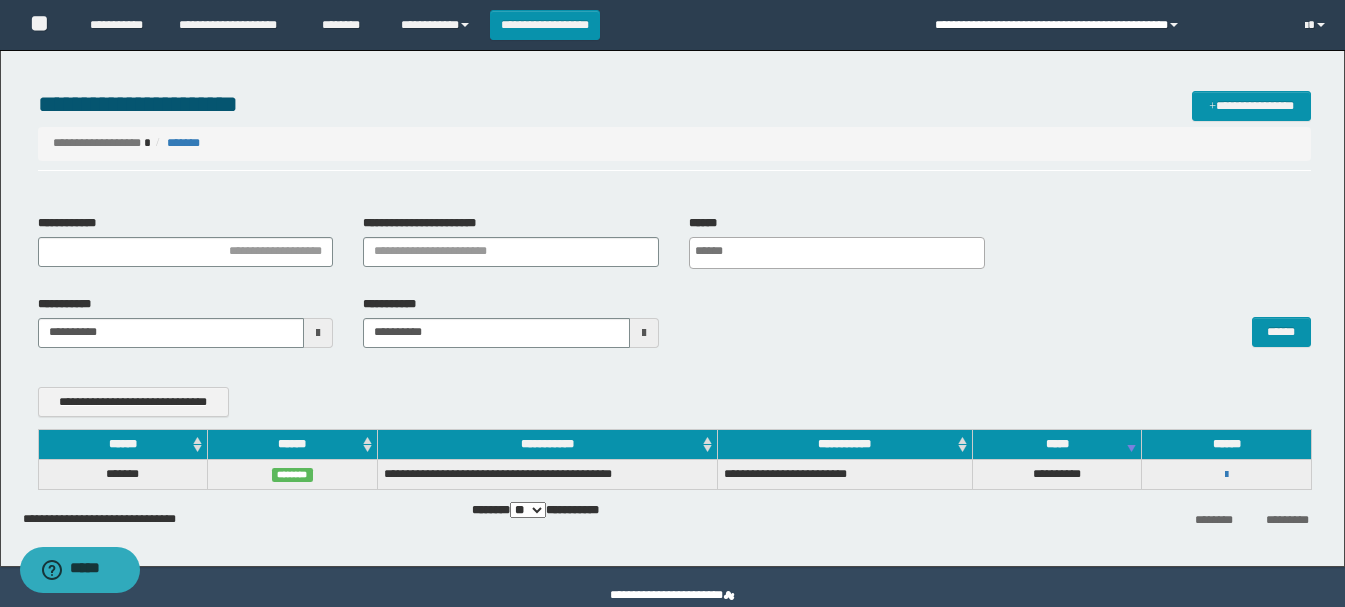 click on "**********" at bounding box center (1104, 25) 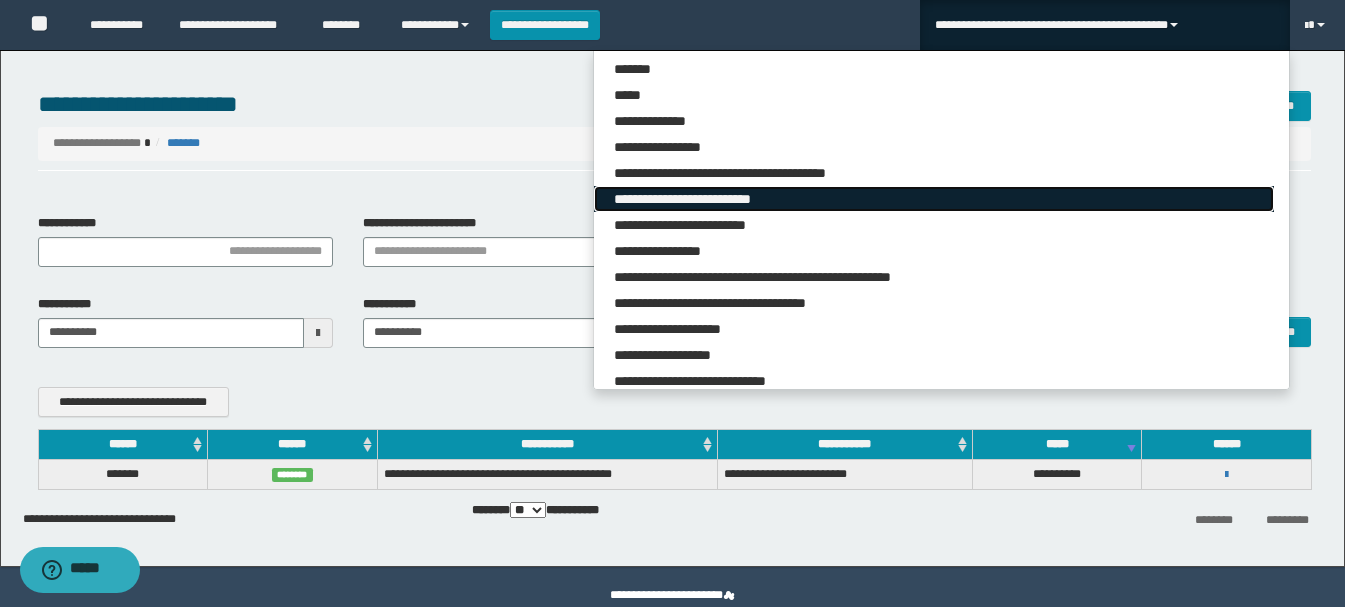 click on "**********" at bounding box center (933, 199) 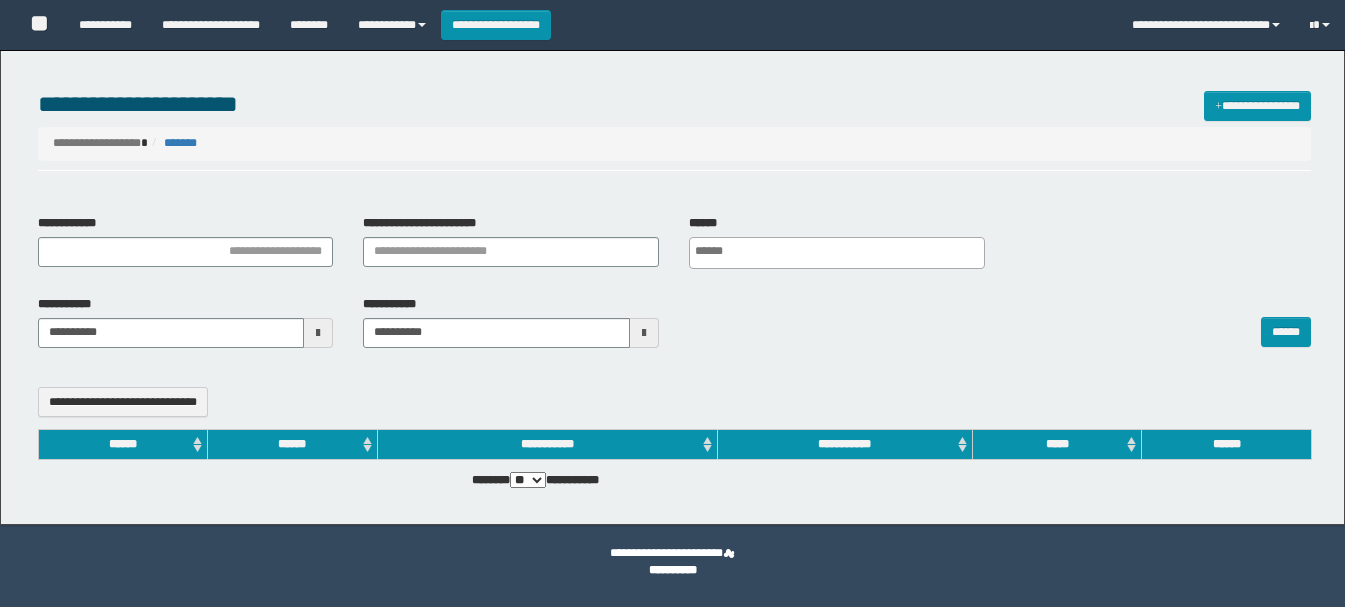 select 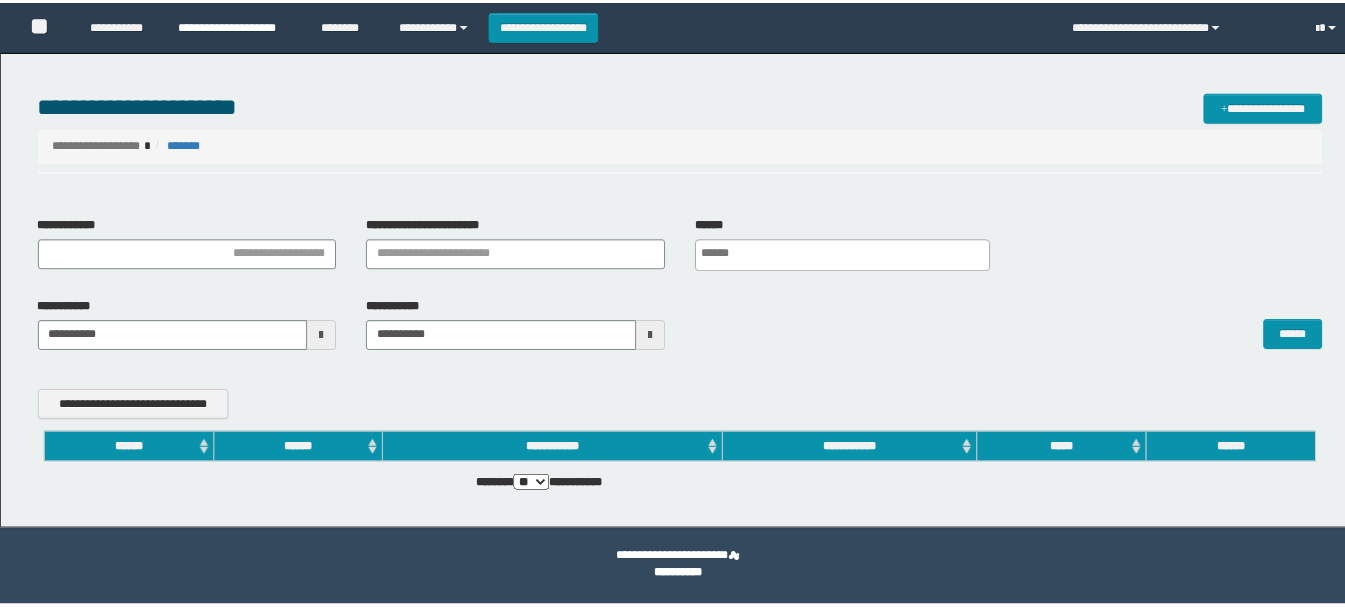 scroll, scrollTop: 0, scrollLeft: 0, axis: both 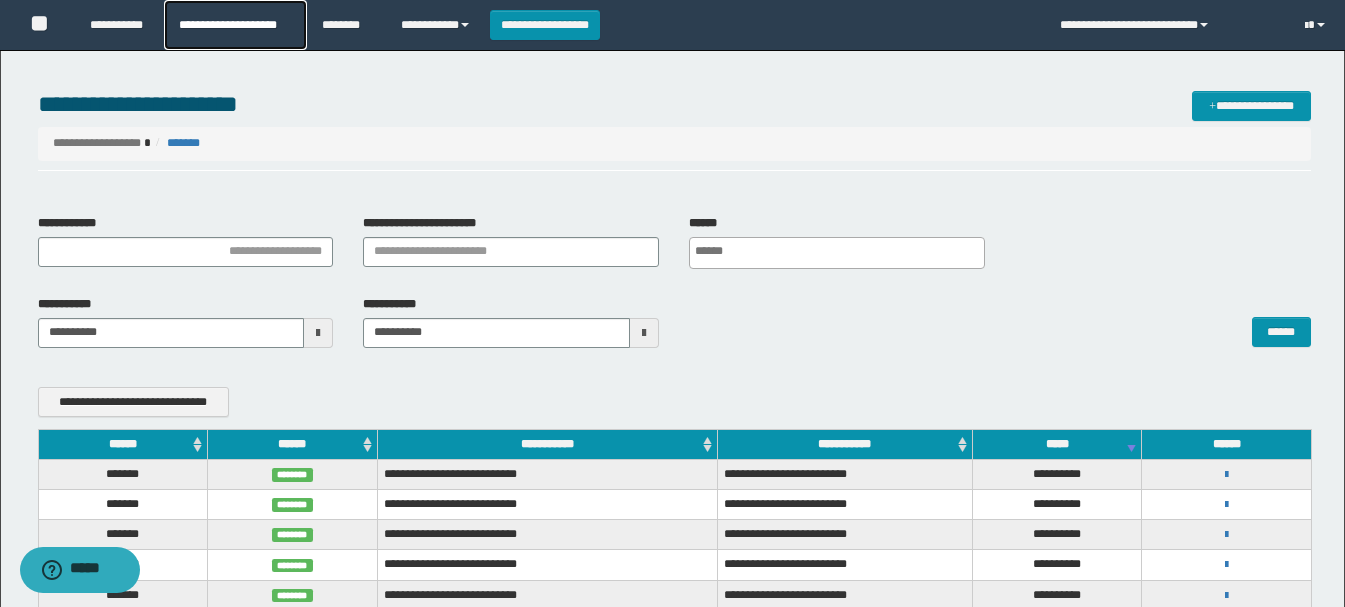 click on "**********" at bounding box center (235, 25) 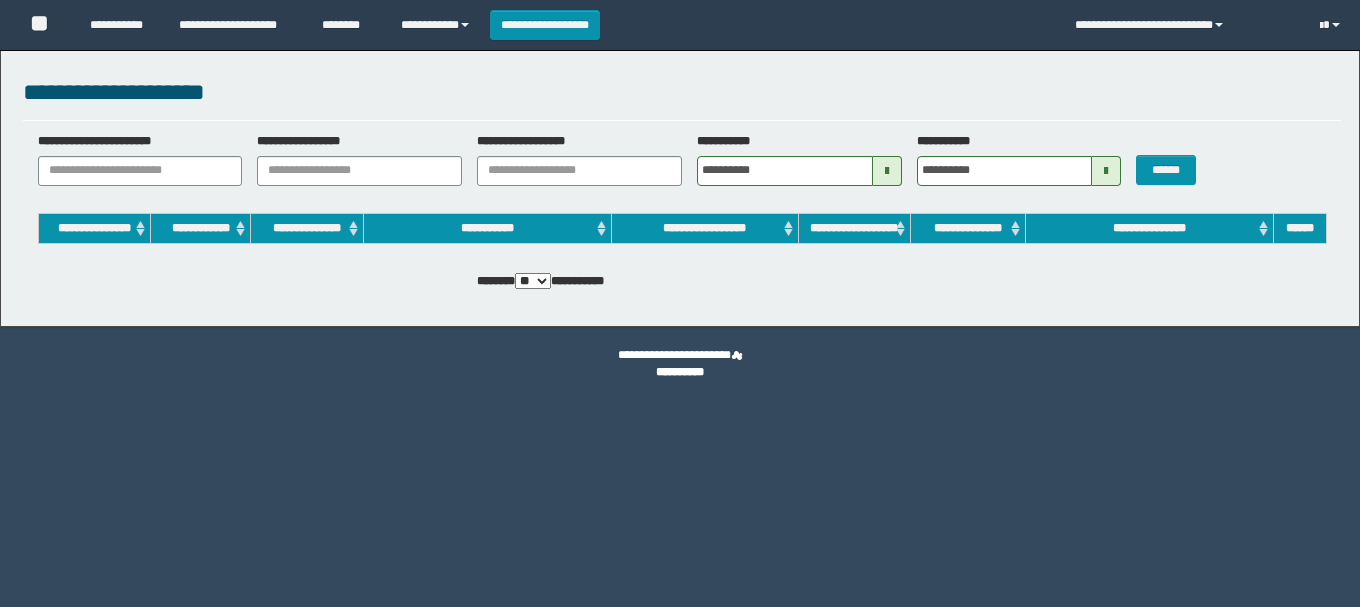scroll, scrollTop: 0, scrollLeft: 0, axis: both 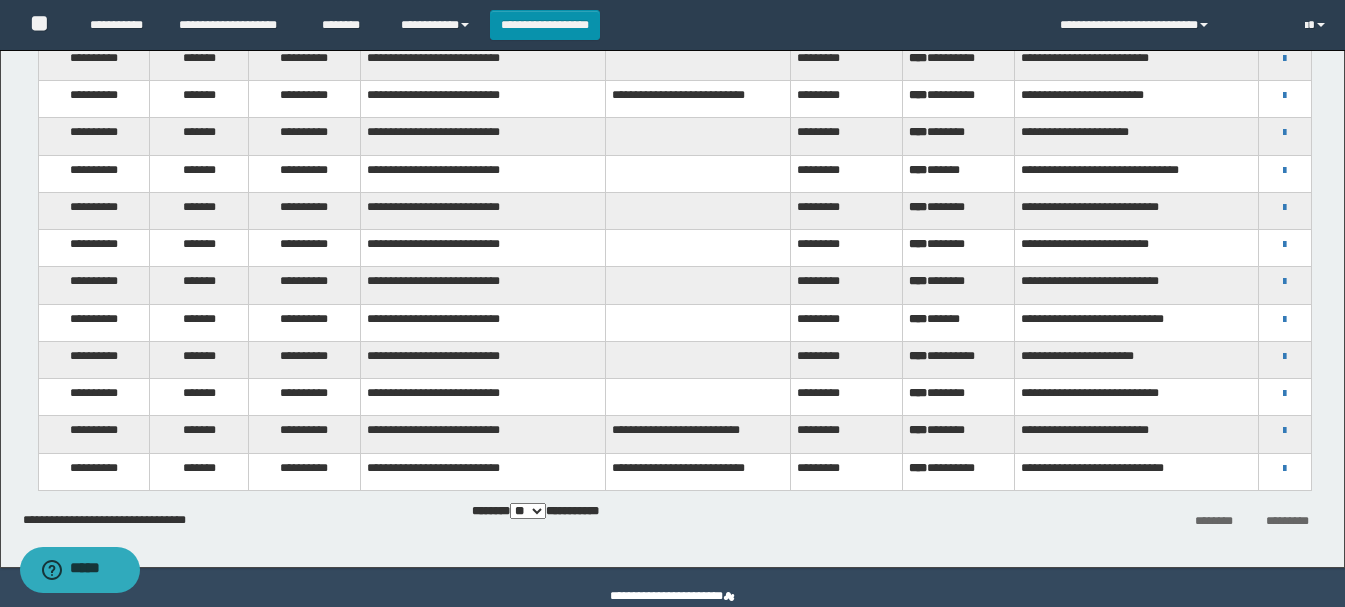 click on "**********" at bounding box center (1136, 397) 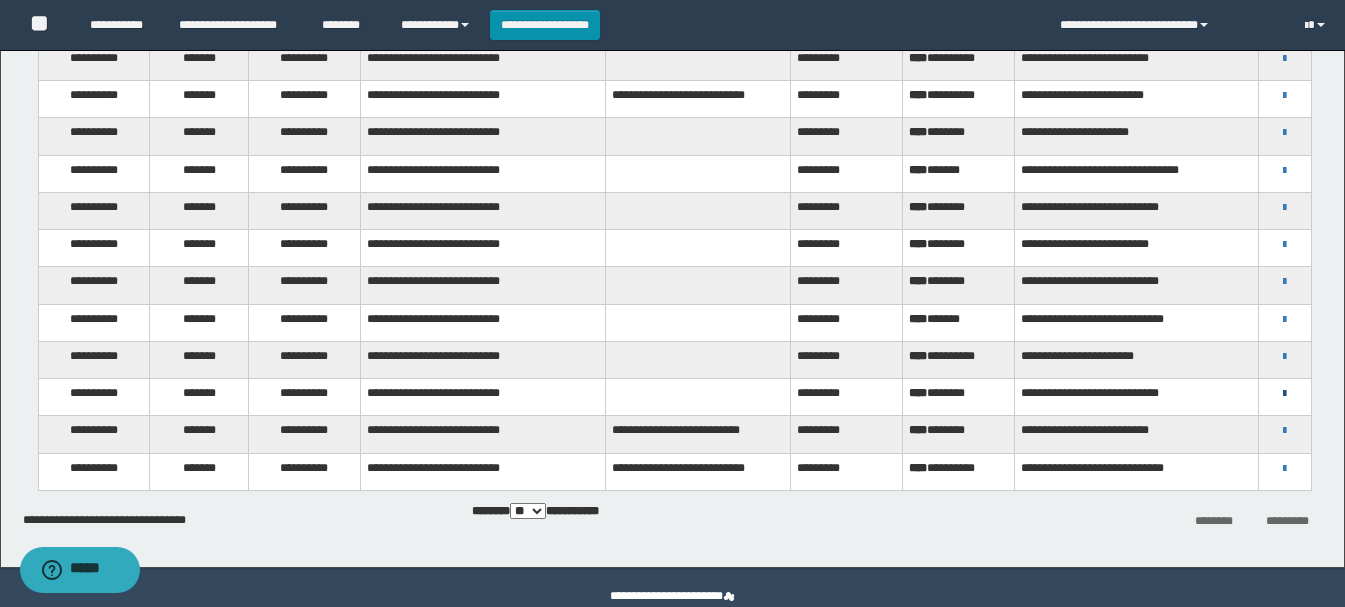 click at bounding box center [1284, 394] 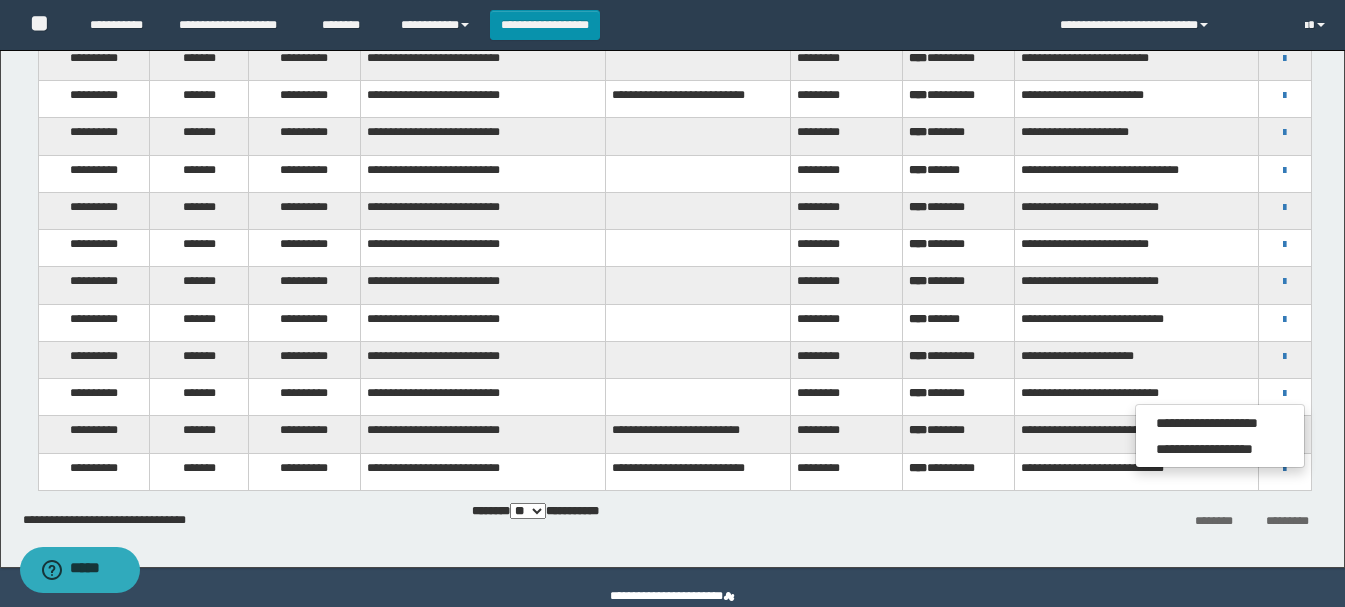 click at bounding box center [698, 397] 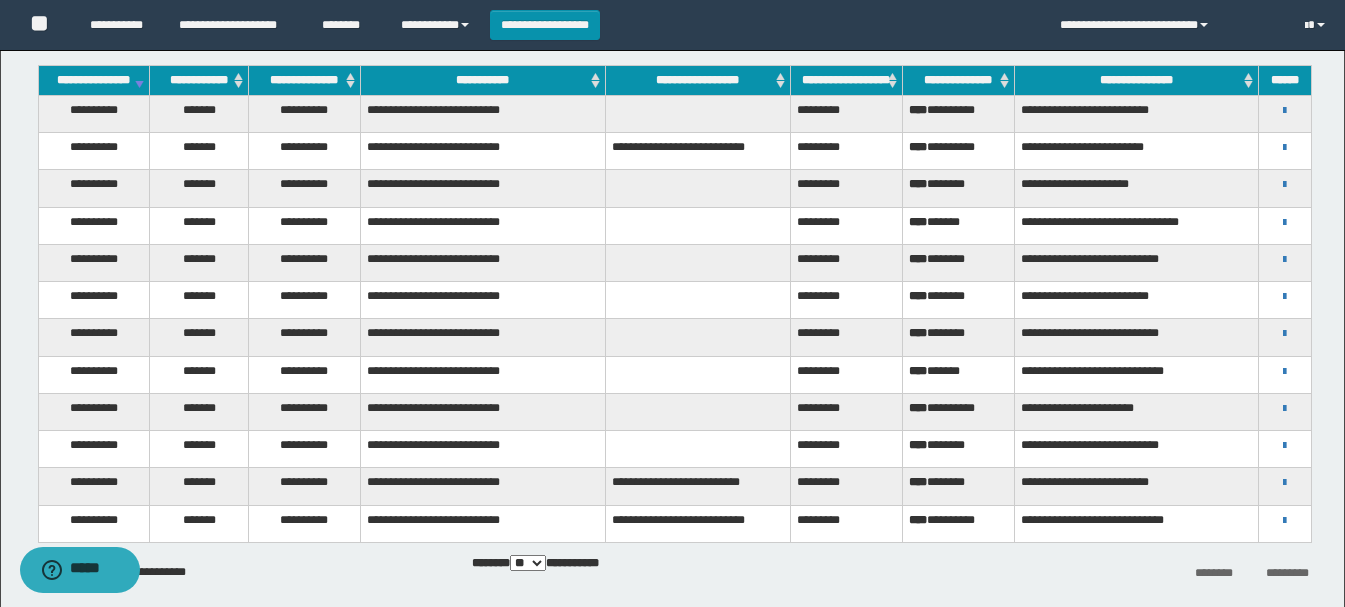 scroll, scrollTop: 147, scrollLeft: 0, axis: vertical 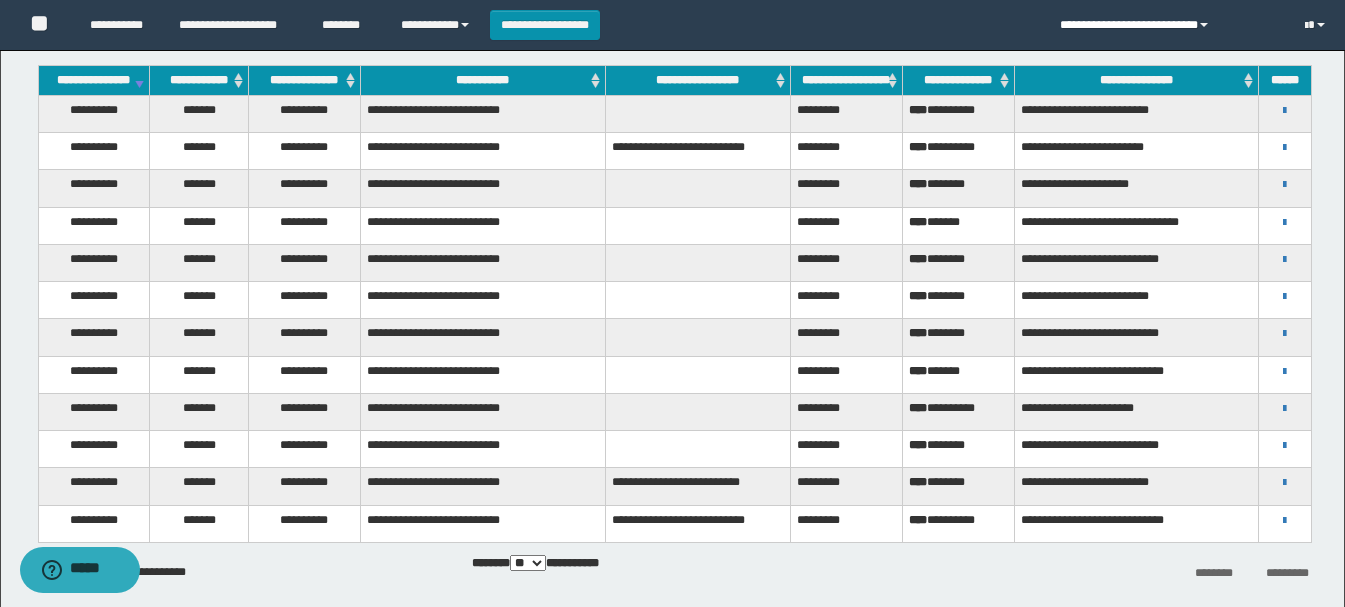 click on "**********" at bounding box center [1167, 25] 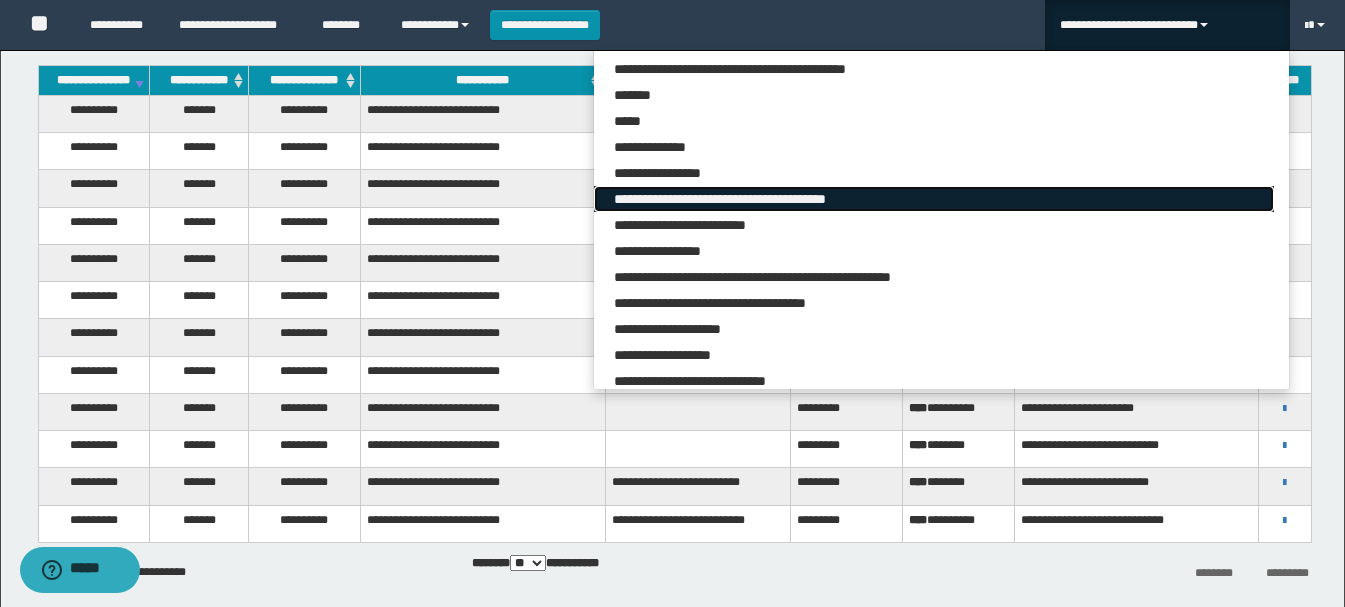 click on "**********" at bounding box center (933, 199) 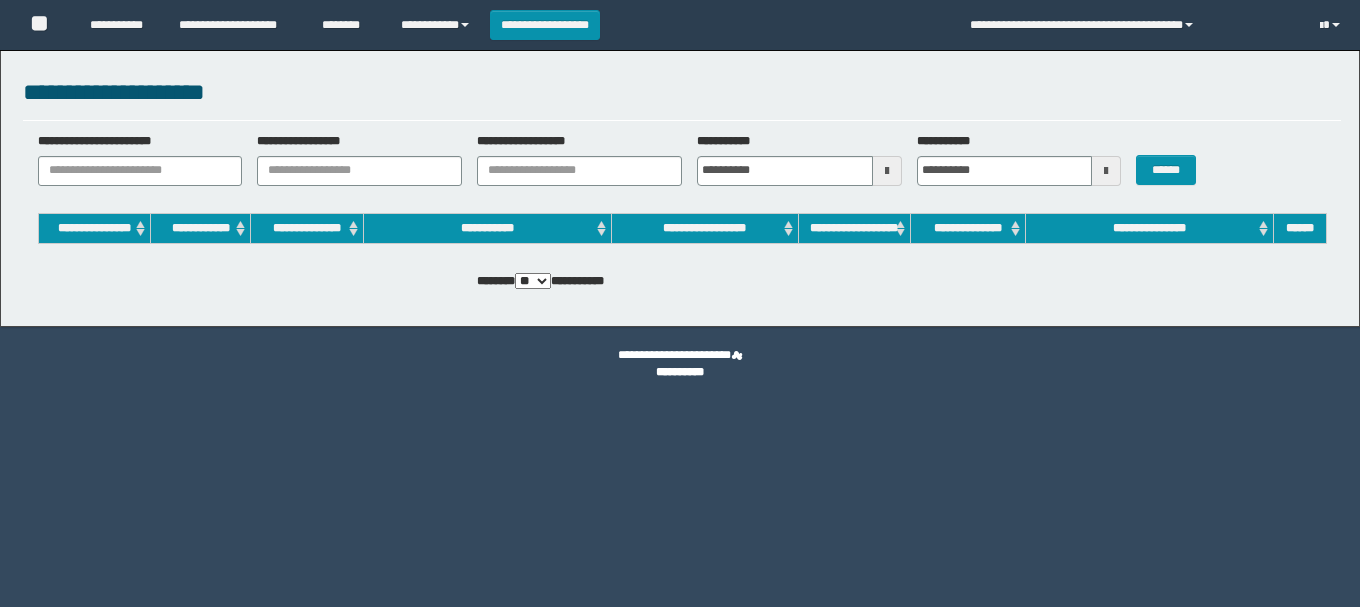 scroll, scrollTop: 0, scrollLeft: 0, axis: both 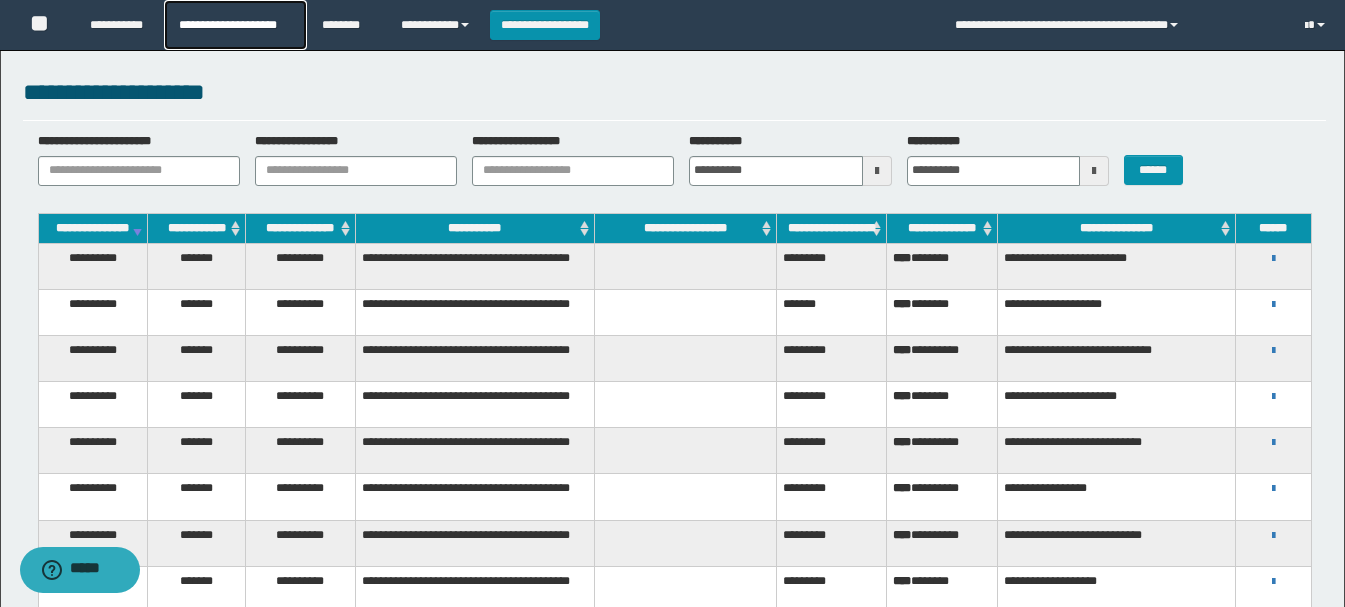 click on "**********" at bounding box center [235, 25] 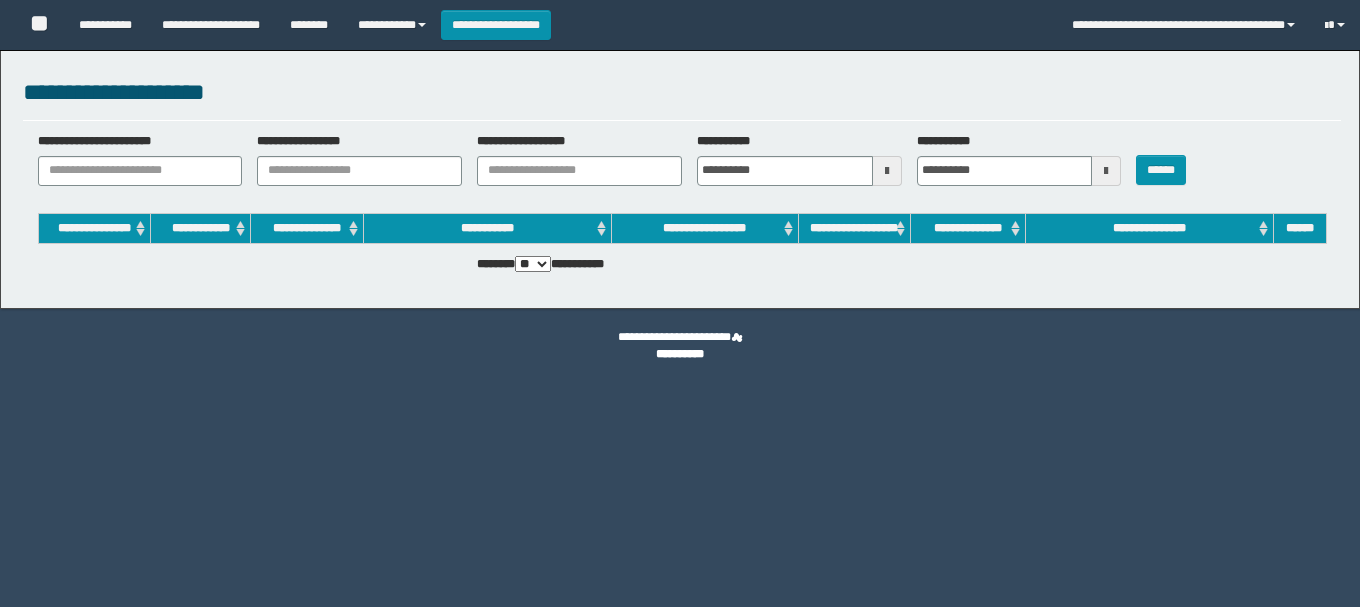 scroll, scrollTop: 0, scrollLeft: 0, axis: both 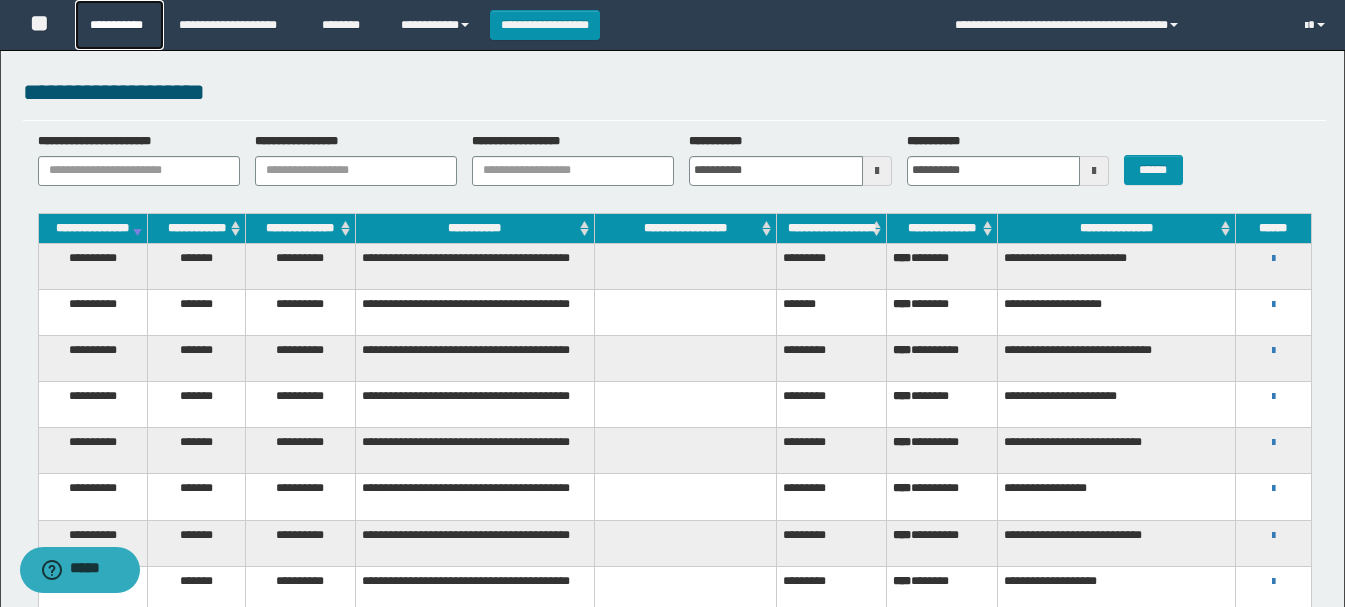 click on "**********" at bounding box center (119, 25) 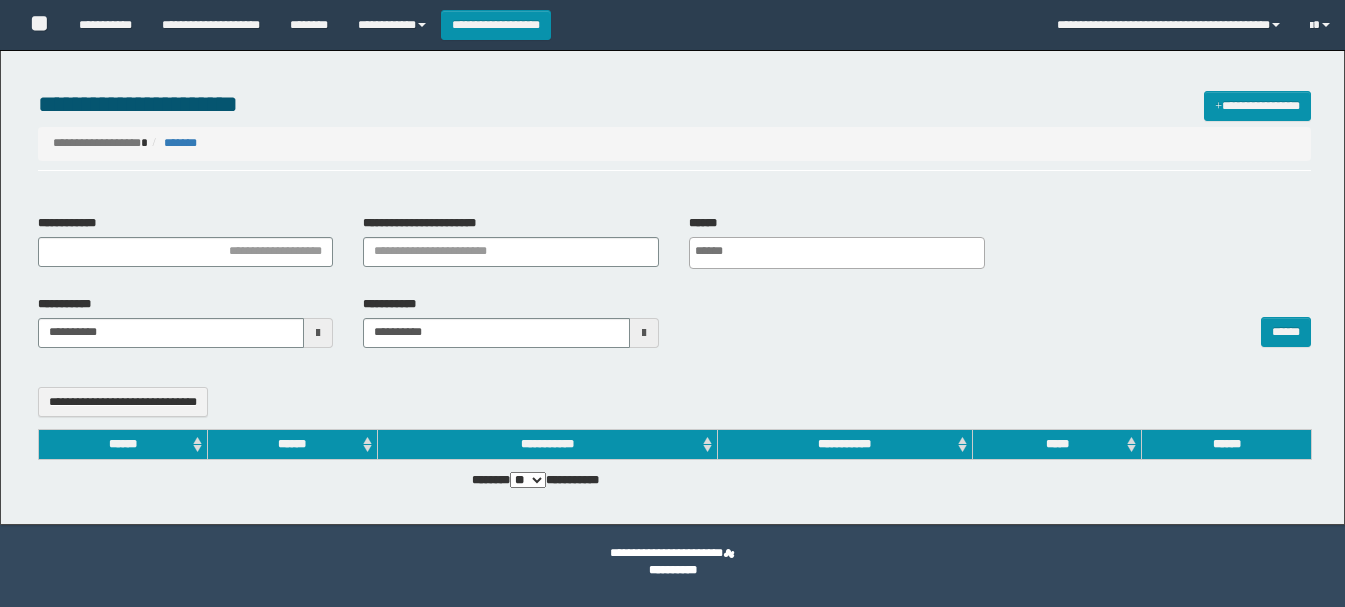 select 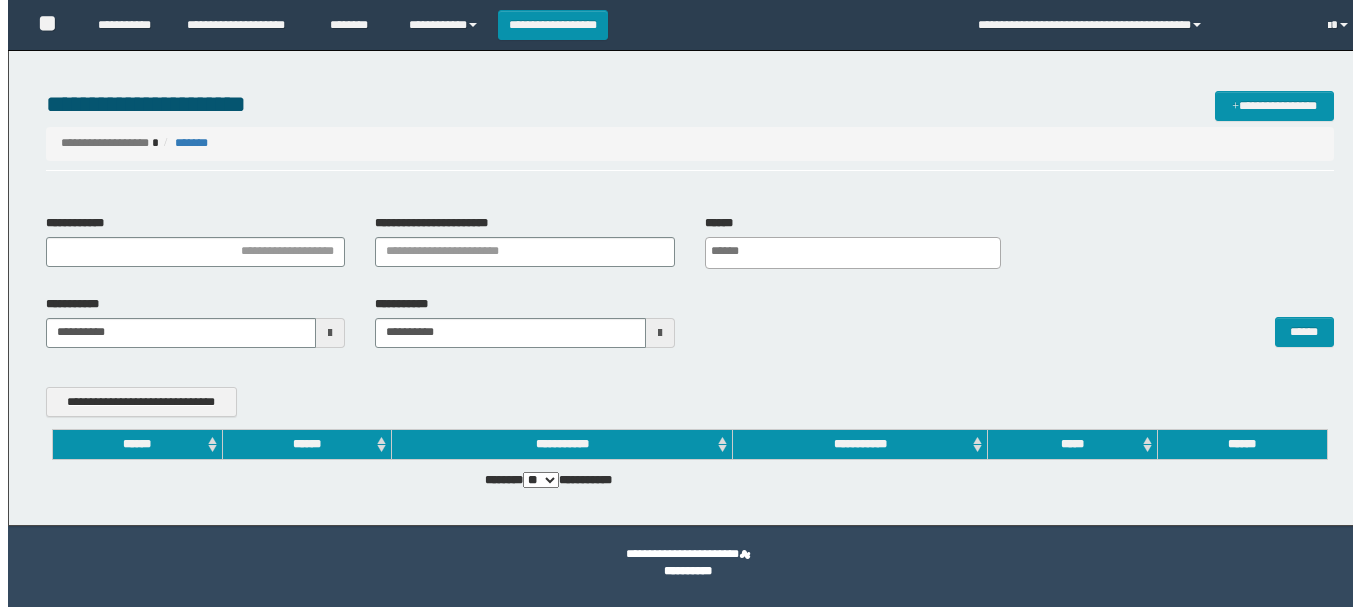 scroll, scrollTop: 0, scrollLeft: 0, axis: both 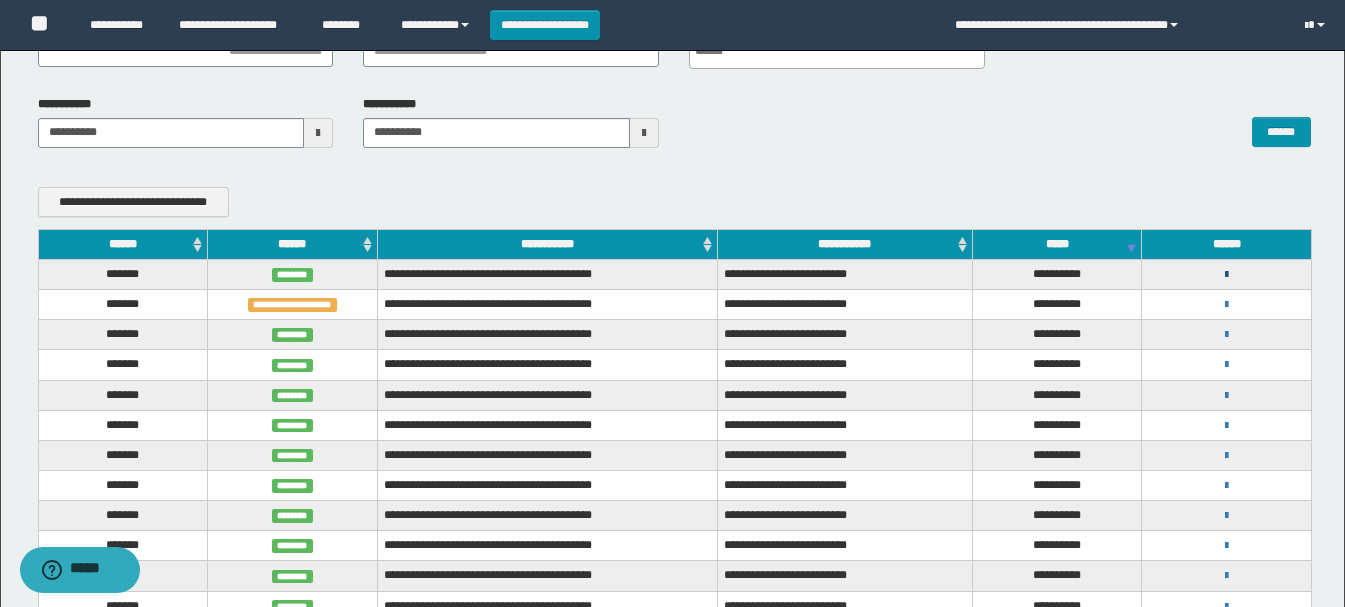click at bounding box center (1226, 275) 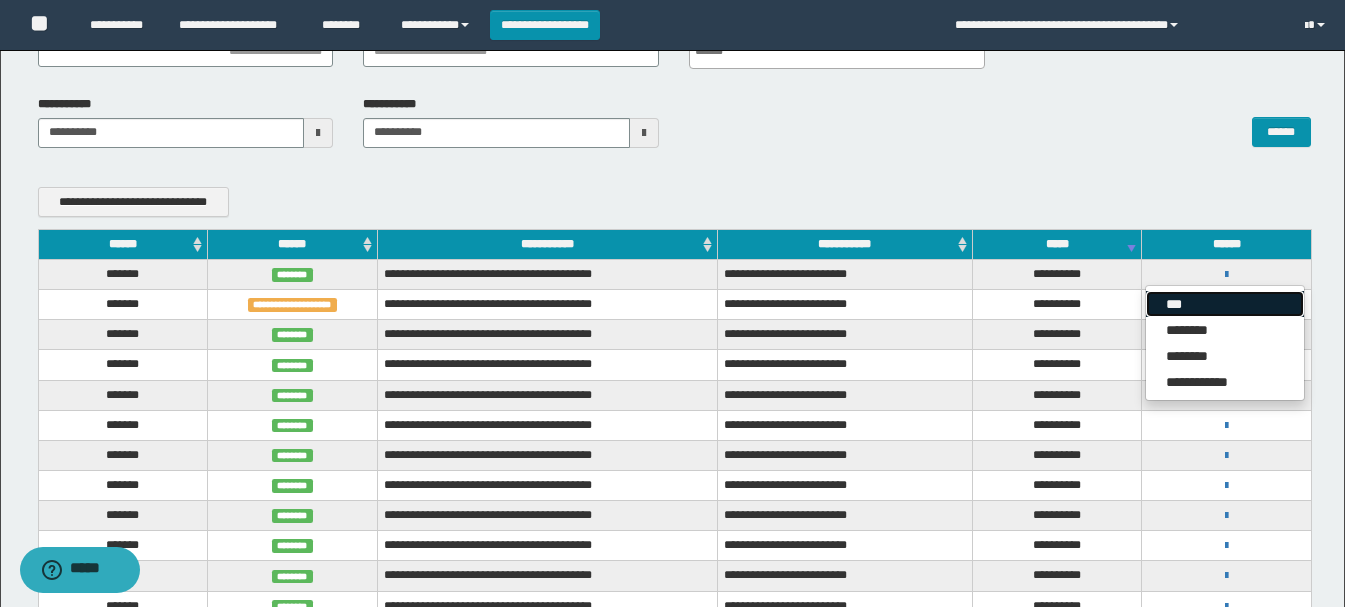 click on "***" at bounding box center [1225, 304] 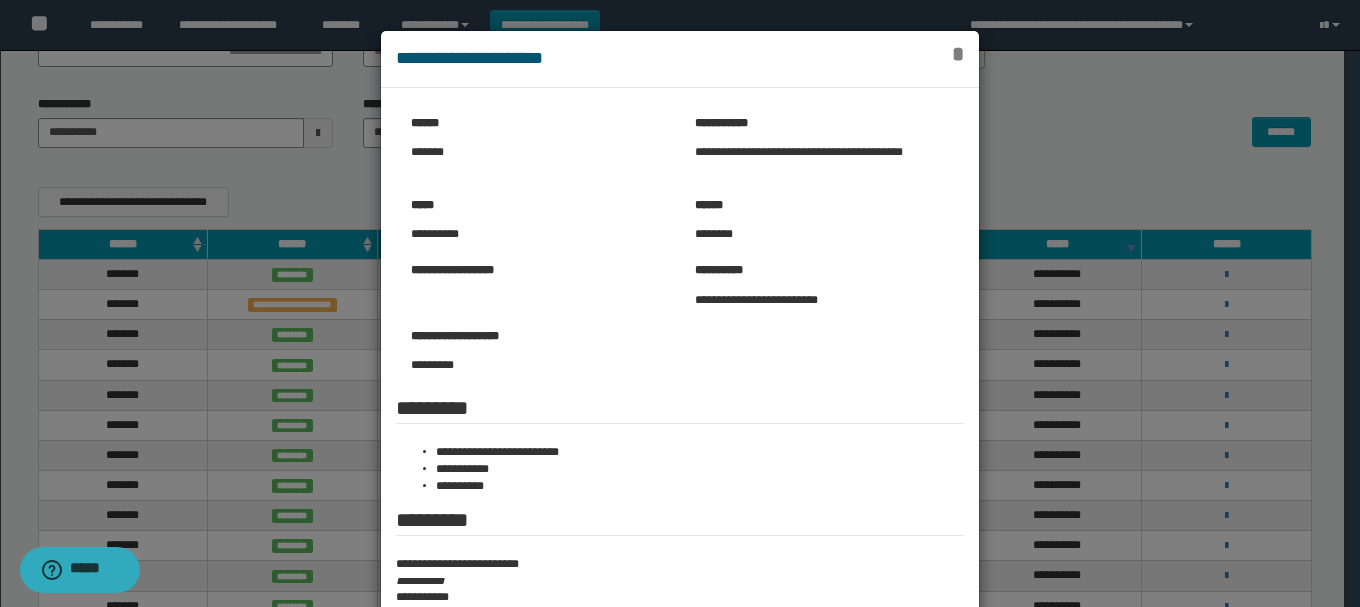 click on "*" at bounding box center (958, 54) 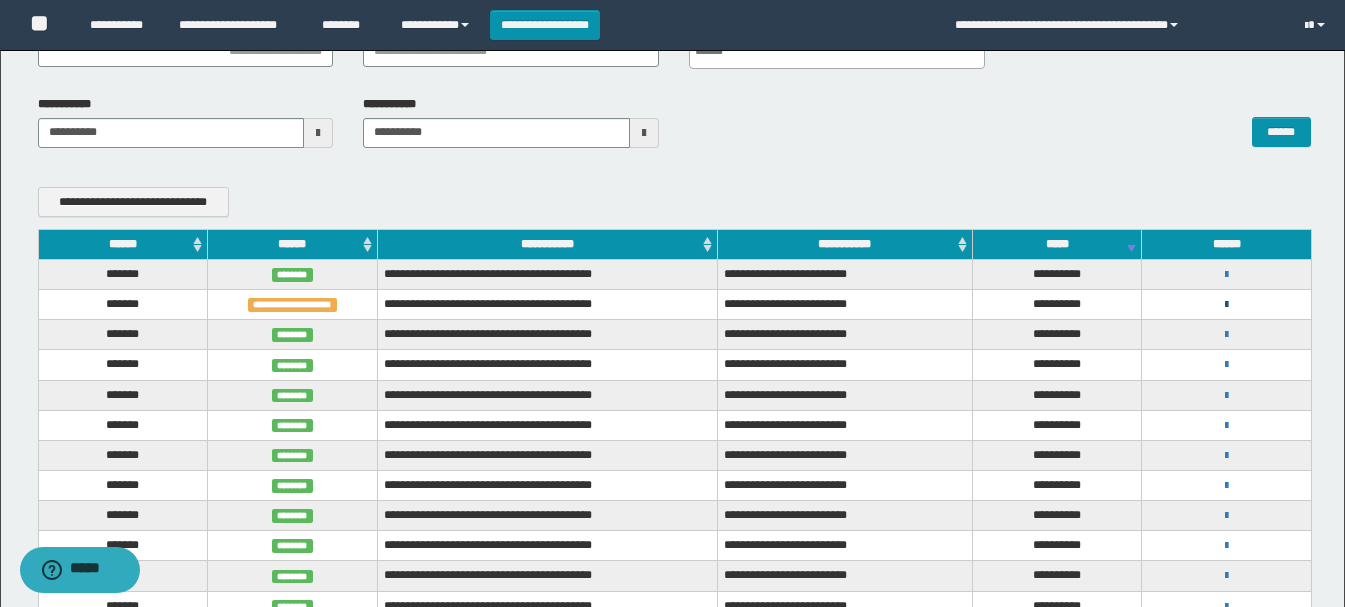 click at bounding box center (1226, 305) 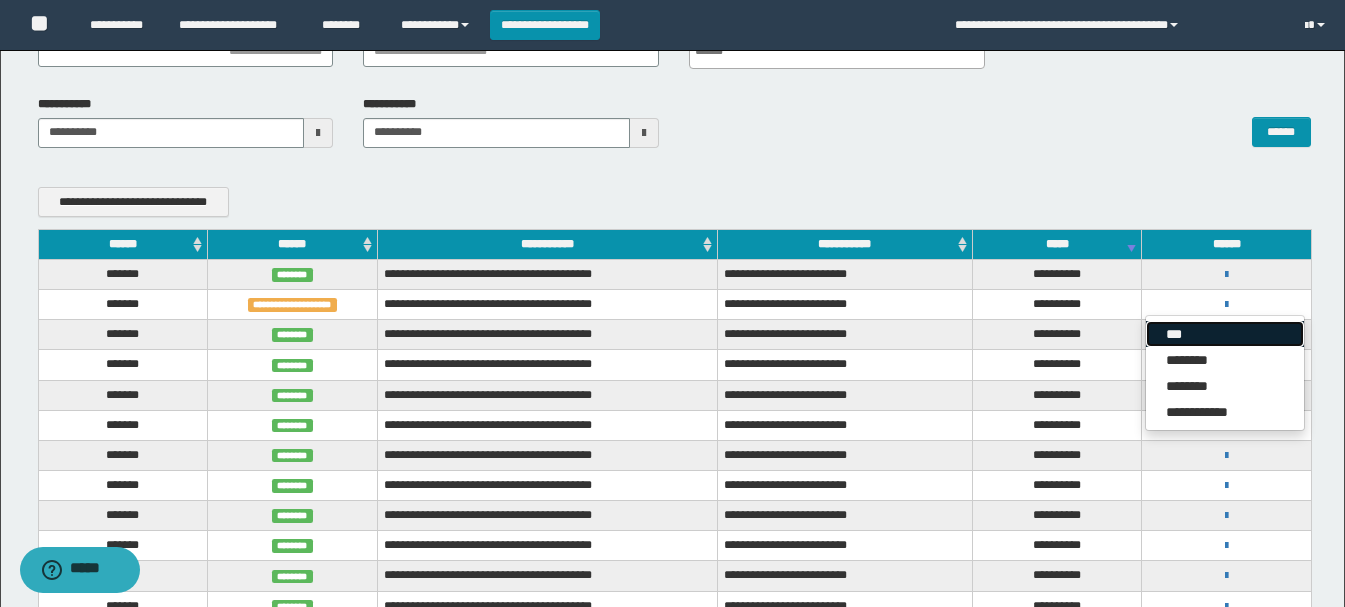 click on "***" at bounding box center [1225, 334] 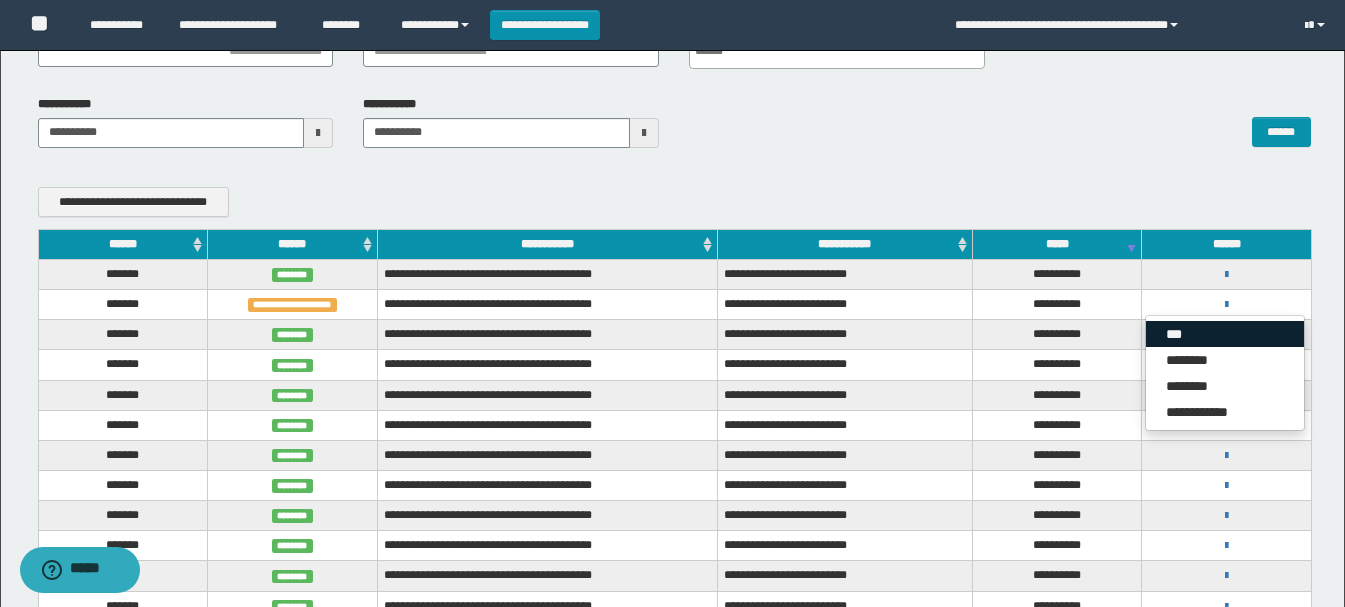 click on "**********" at bounding box center [1226, 334] 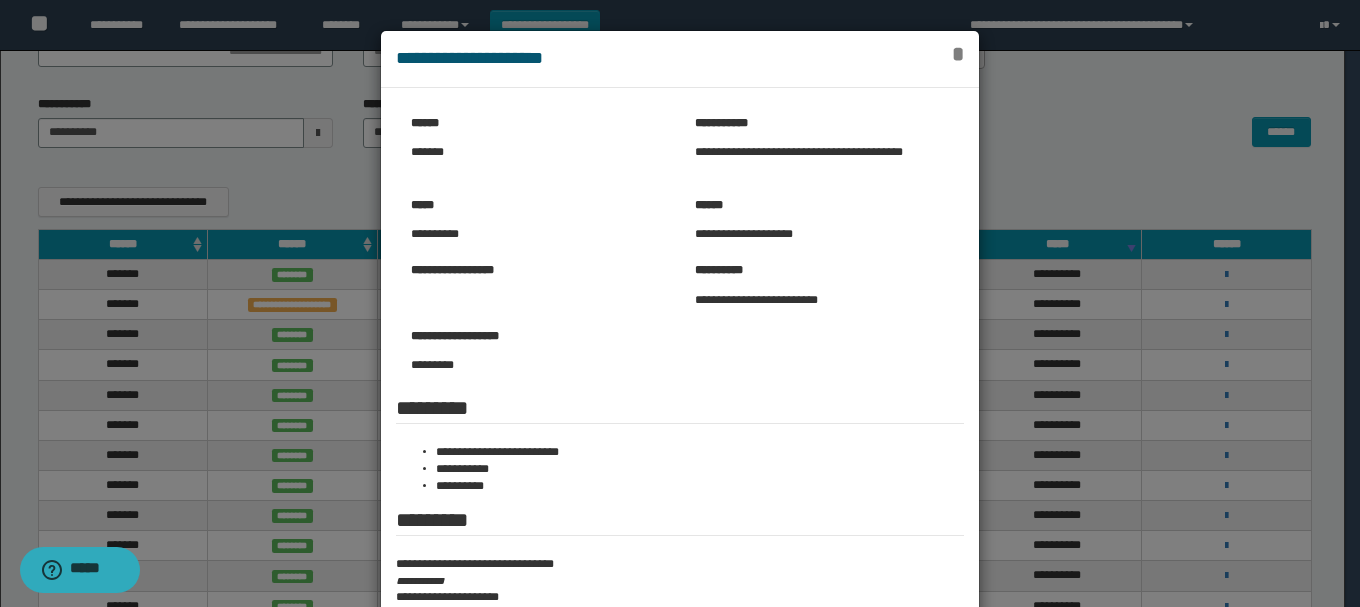click on "*" at bounding box center [958, 54] 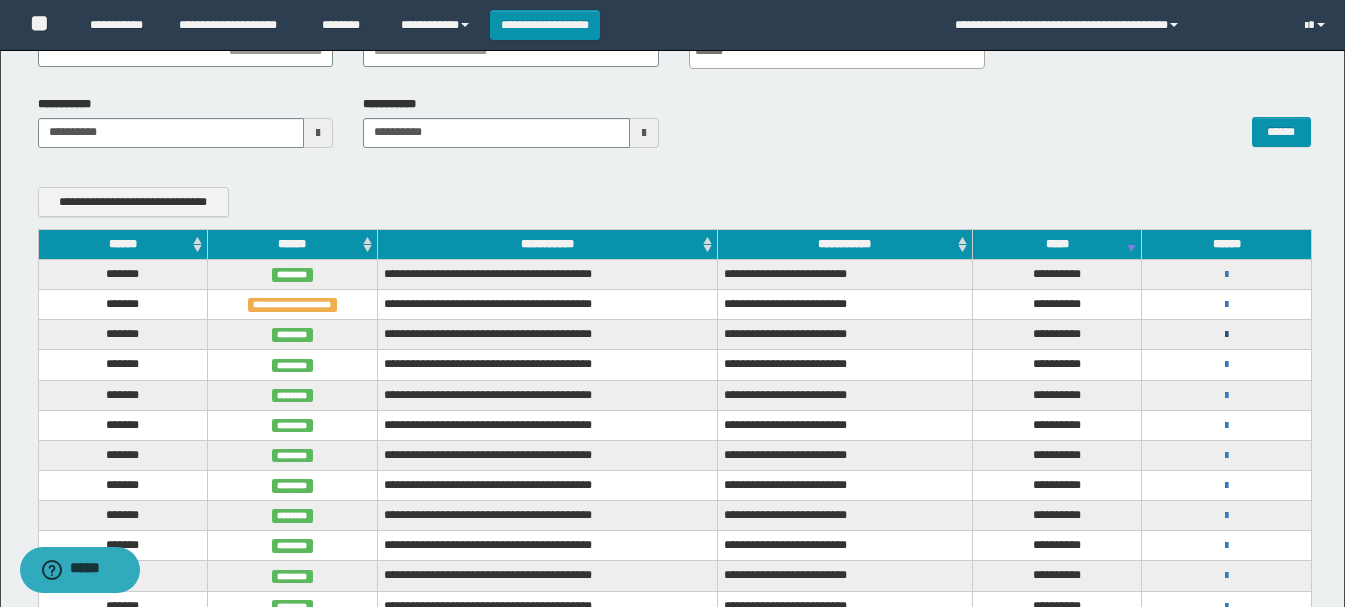 click at bounding box center (1226, 335) 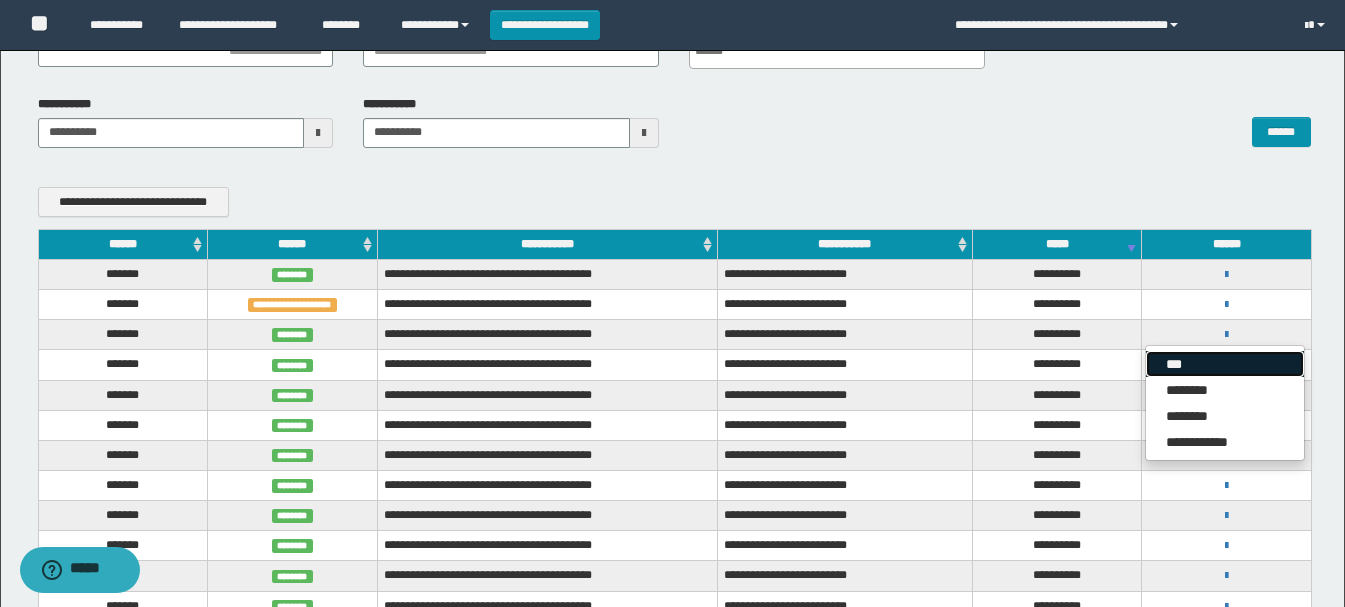 click on "***" at bounding box center [1225, 364] 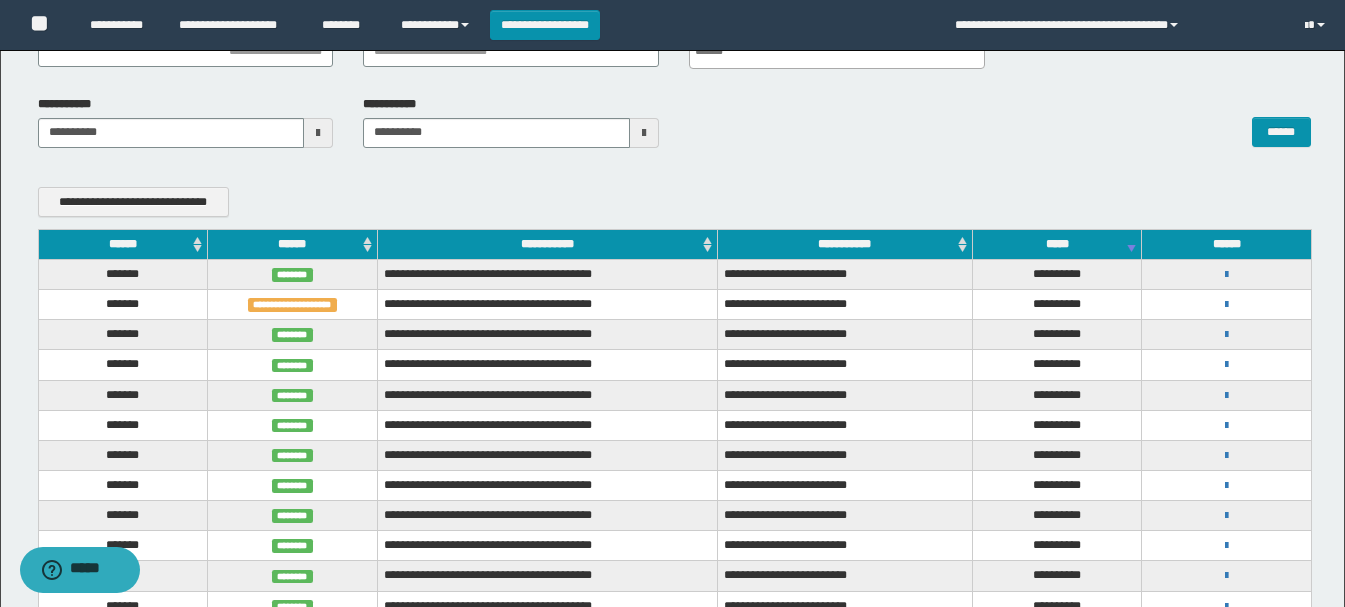 click on "**********" at bounding box center (1226, 364) 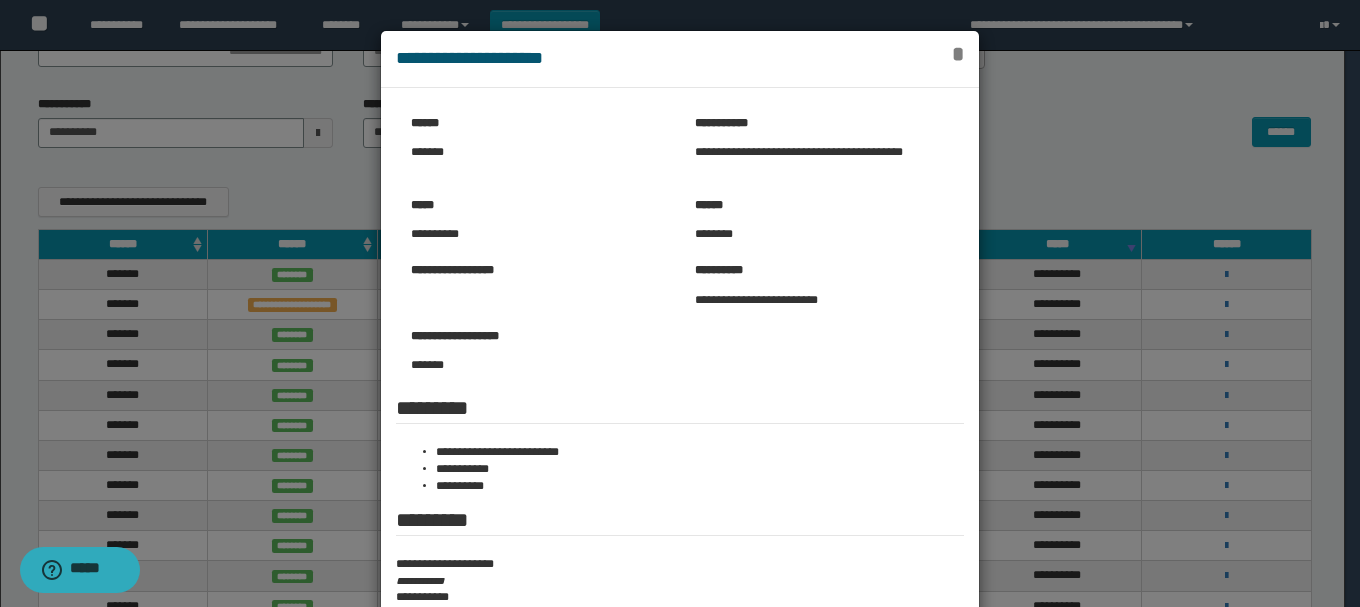 click on "*" at bounding box center (958, 54) 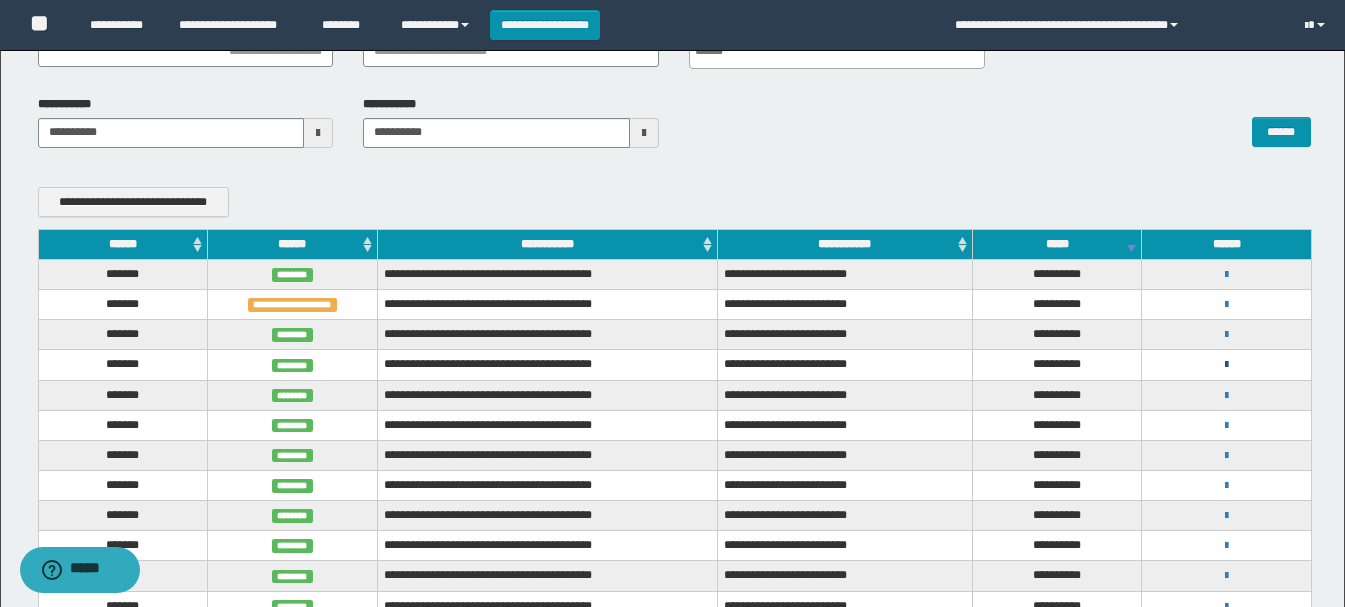 click at bounding box center [1226, 365] 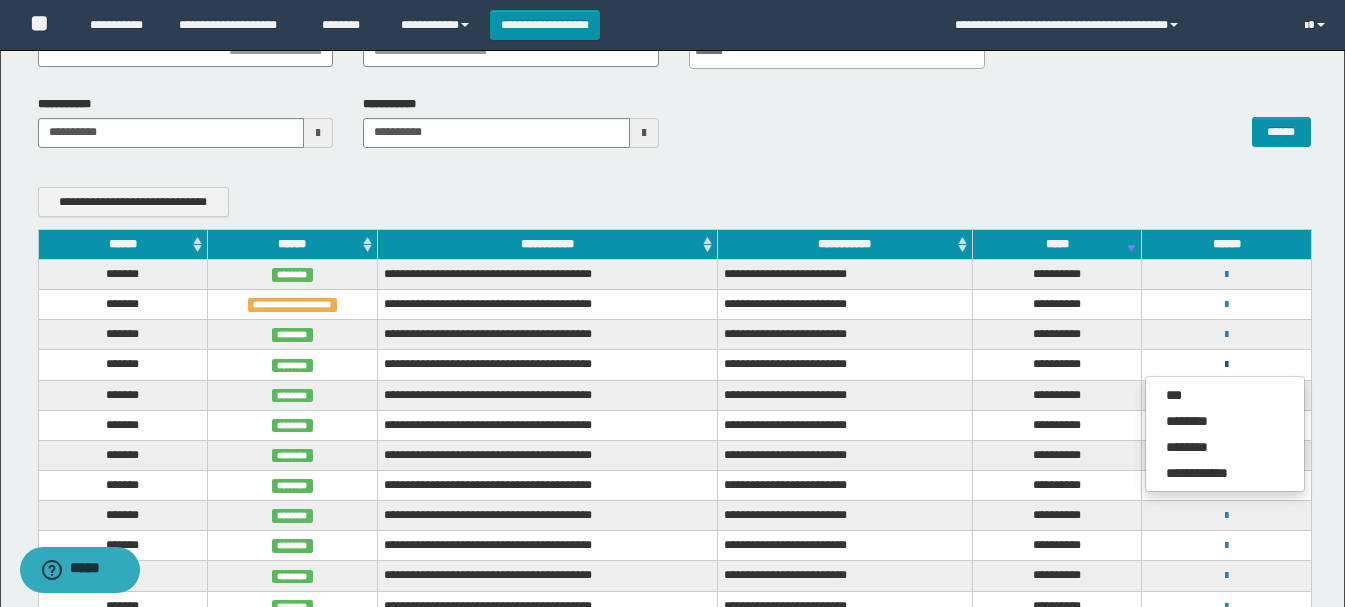 click at bounding box center (1226, 365) 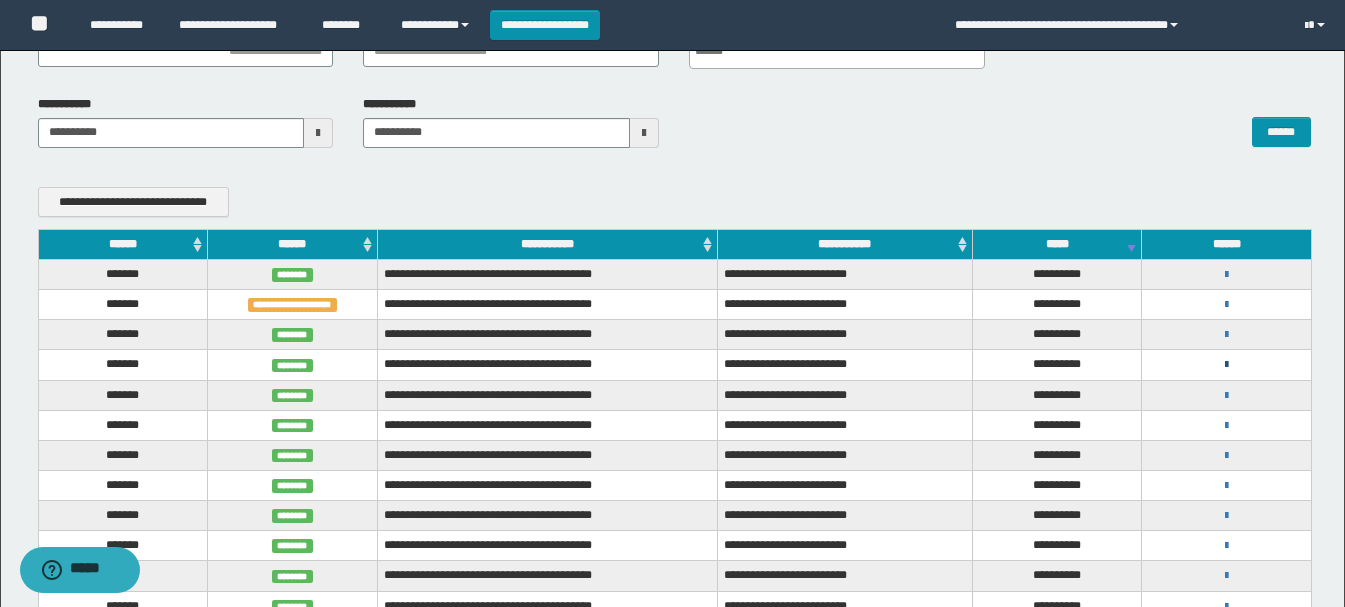 click at bounding box center [1226, 365] 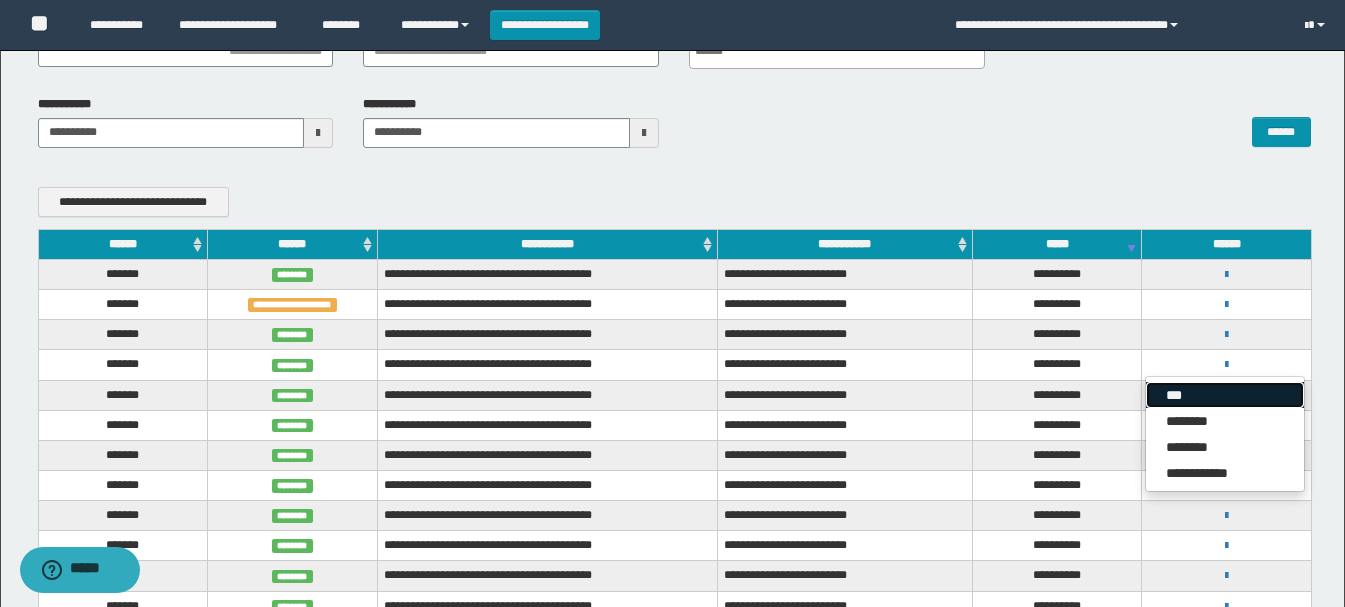 click on "***" at bounding box center (1225, 395) 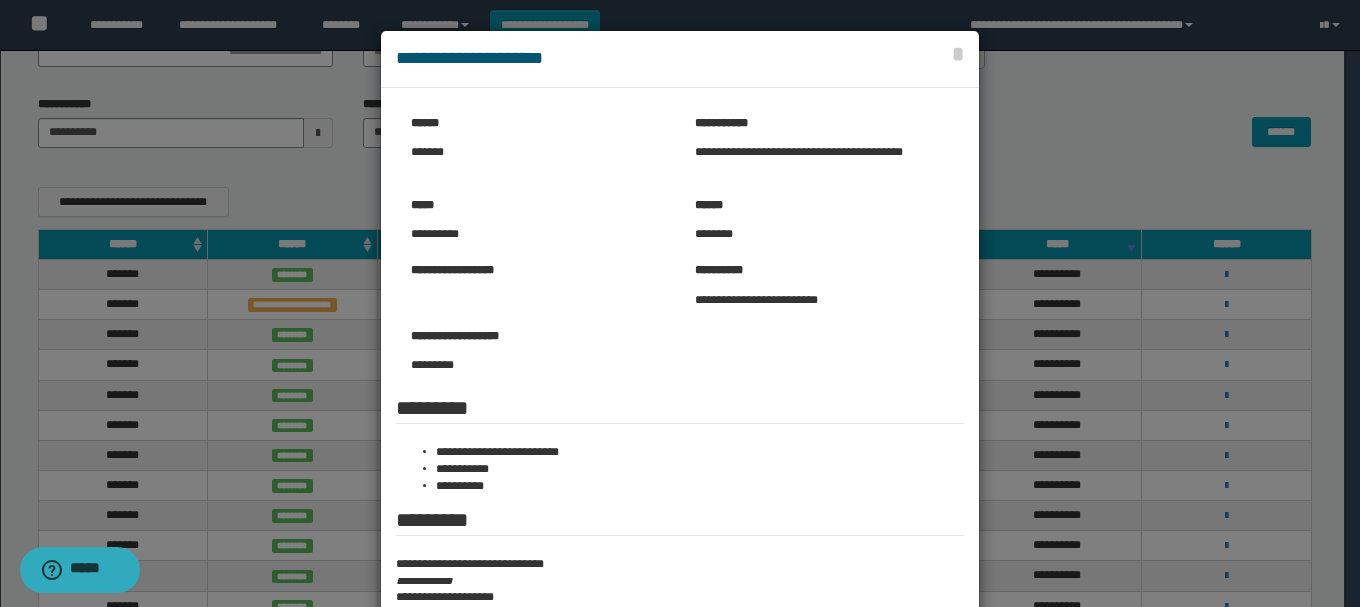 drag, startPoint x: 881, startPoint y: 125, endPoint x: 865, endPoint y: 141, distance: 22.627417 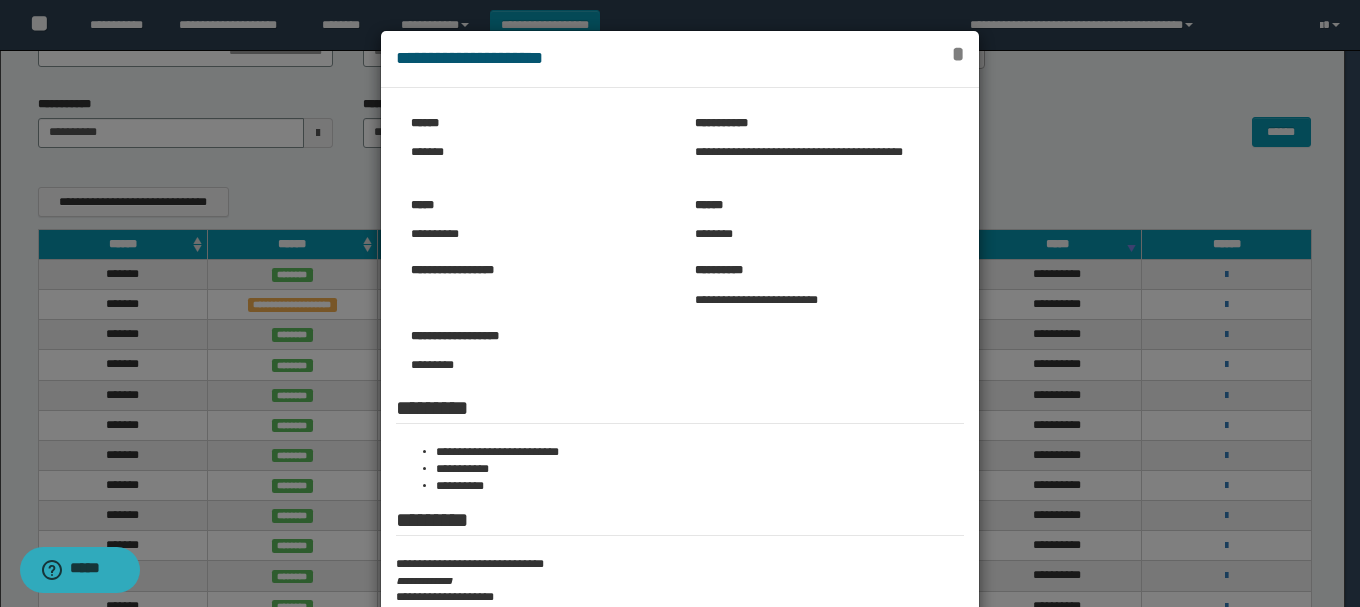 click on "*" at bounding box center [958, 54] 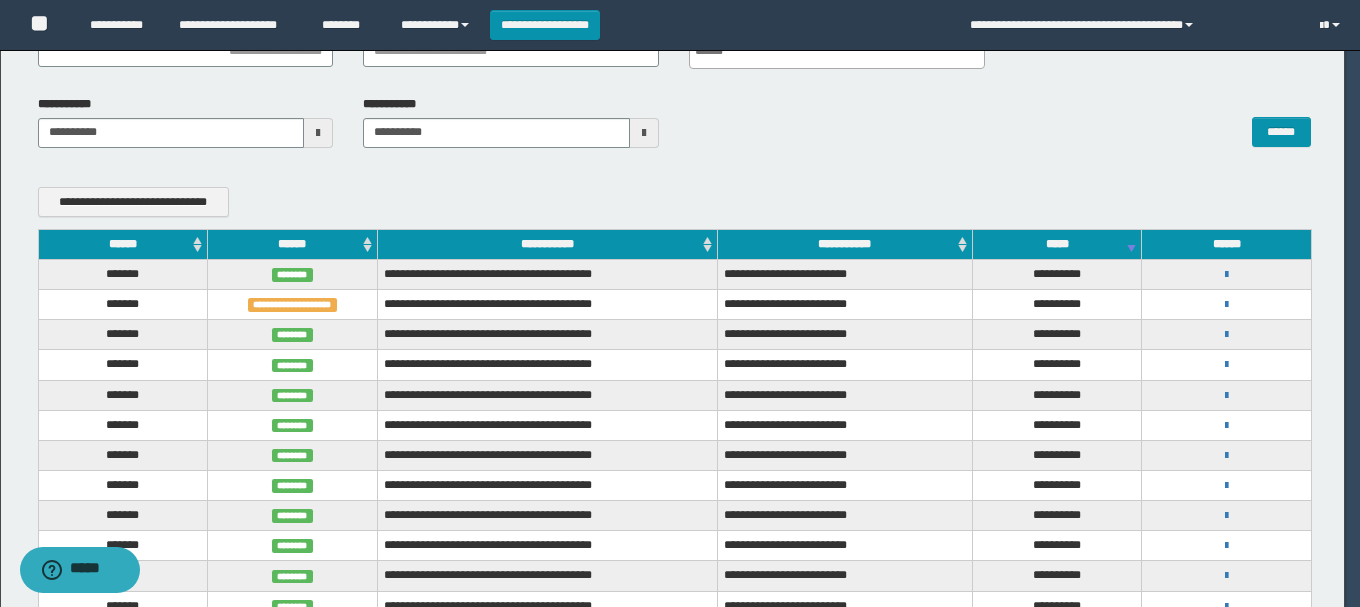 click on "**********" at bounding box center [680, 202] 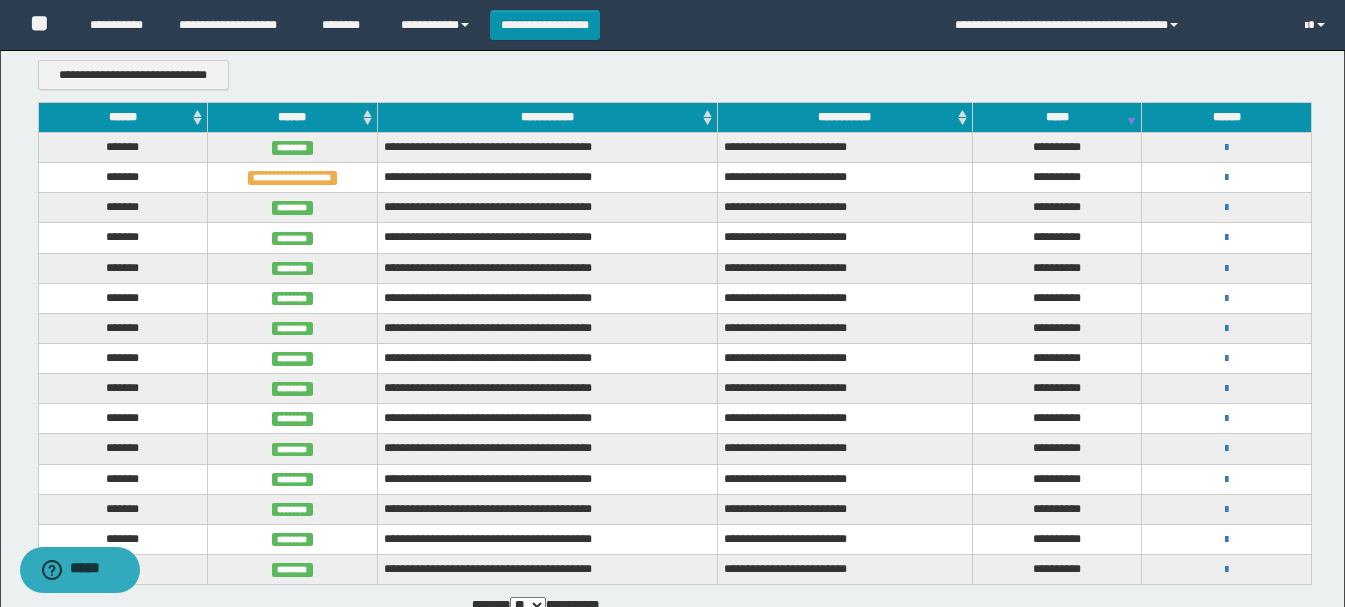 scroll, scrollTop: 156, scrollLeft: 0, axis: vertical 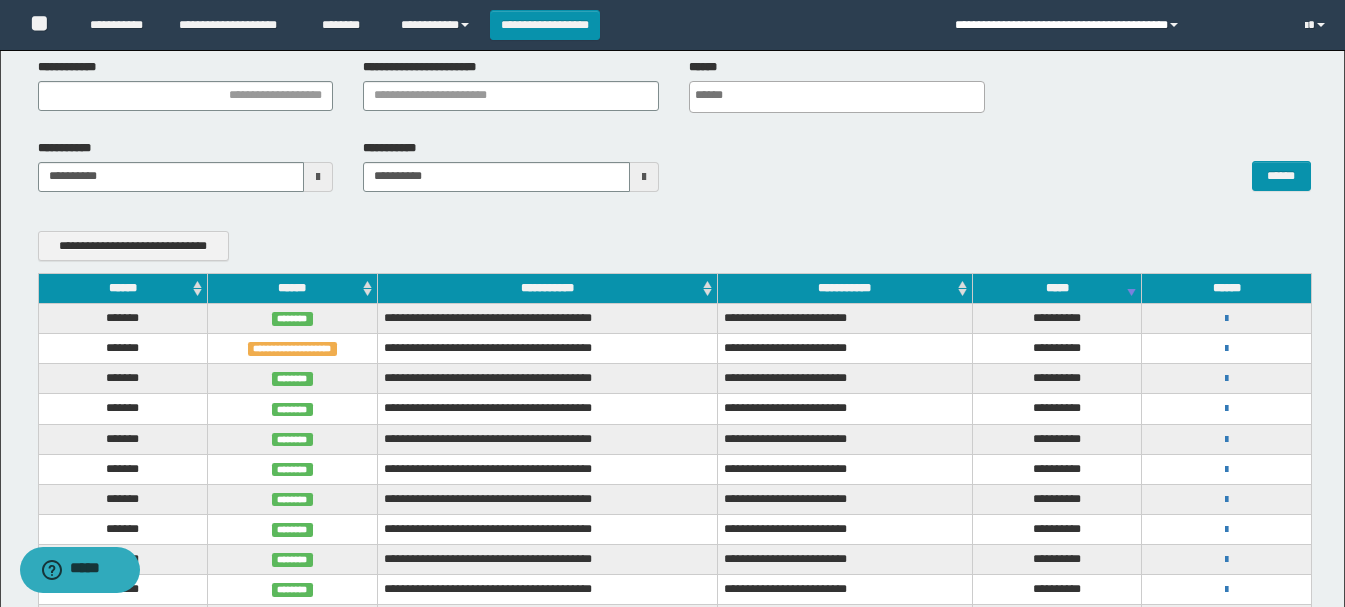 click on "**********" at bounding box center (1115, 25) 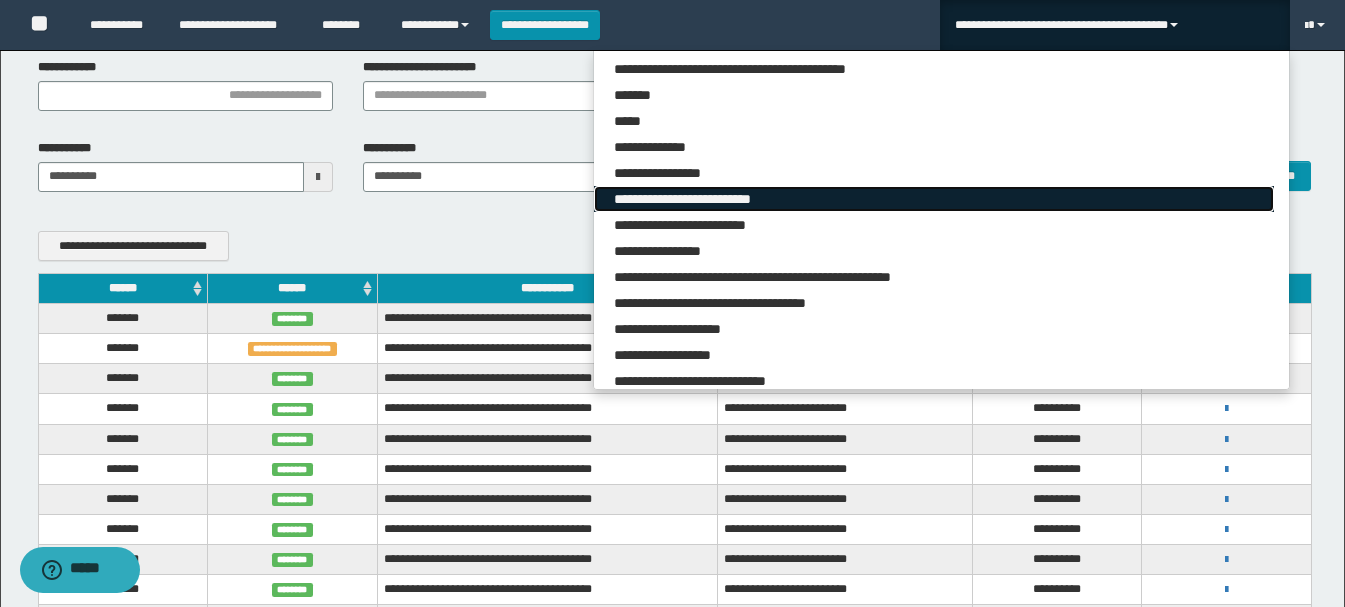 click on "**********" at bounding box center (933, 199) 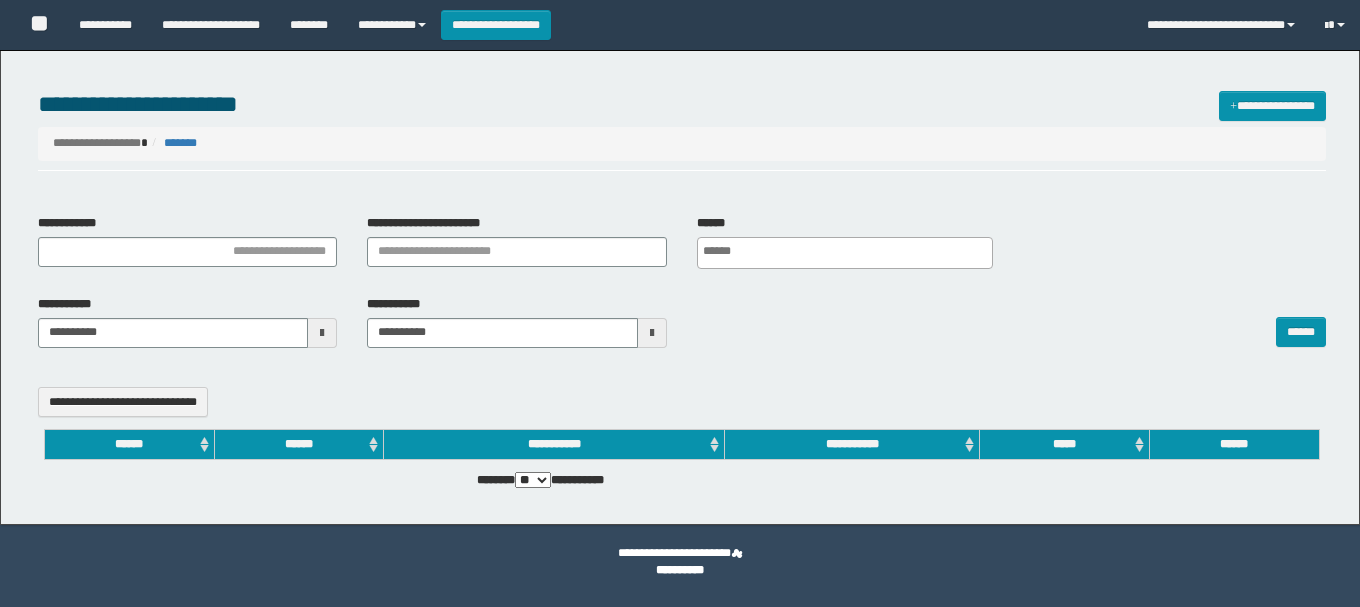 select 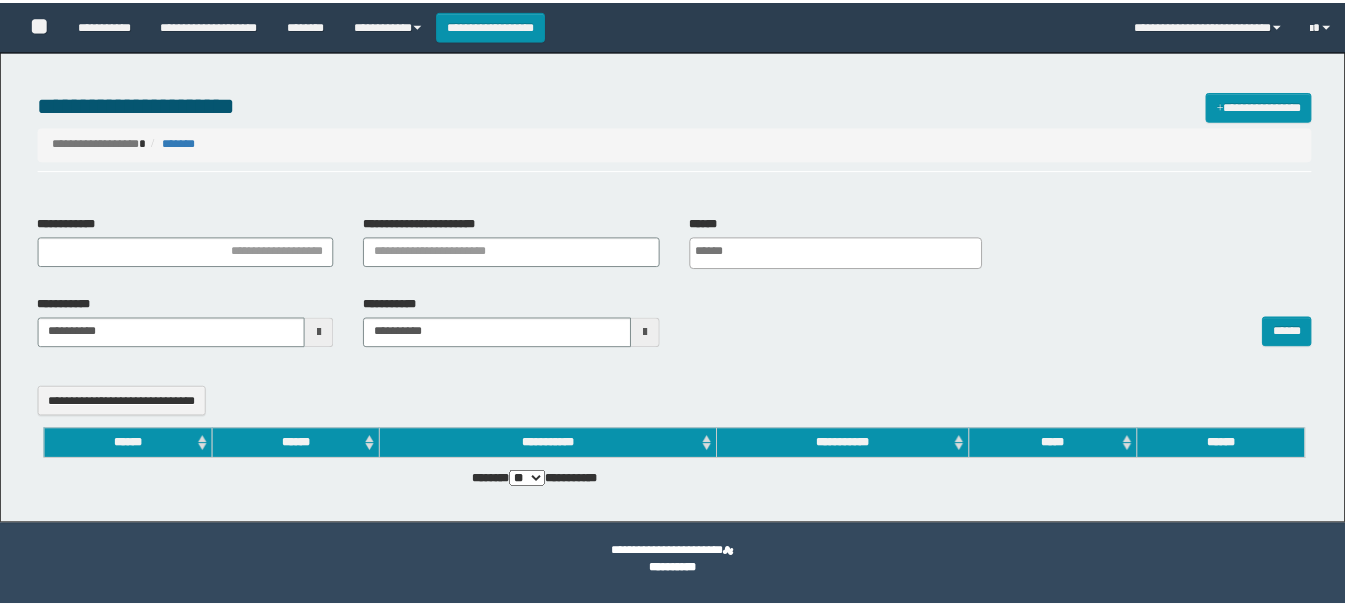 scroll, scrollTop: 0, scrollLeft: 0, axis: both 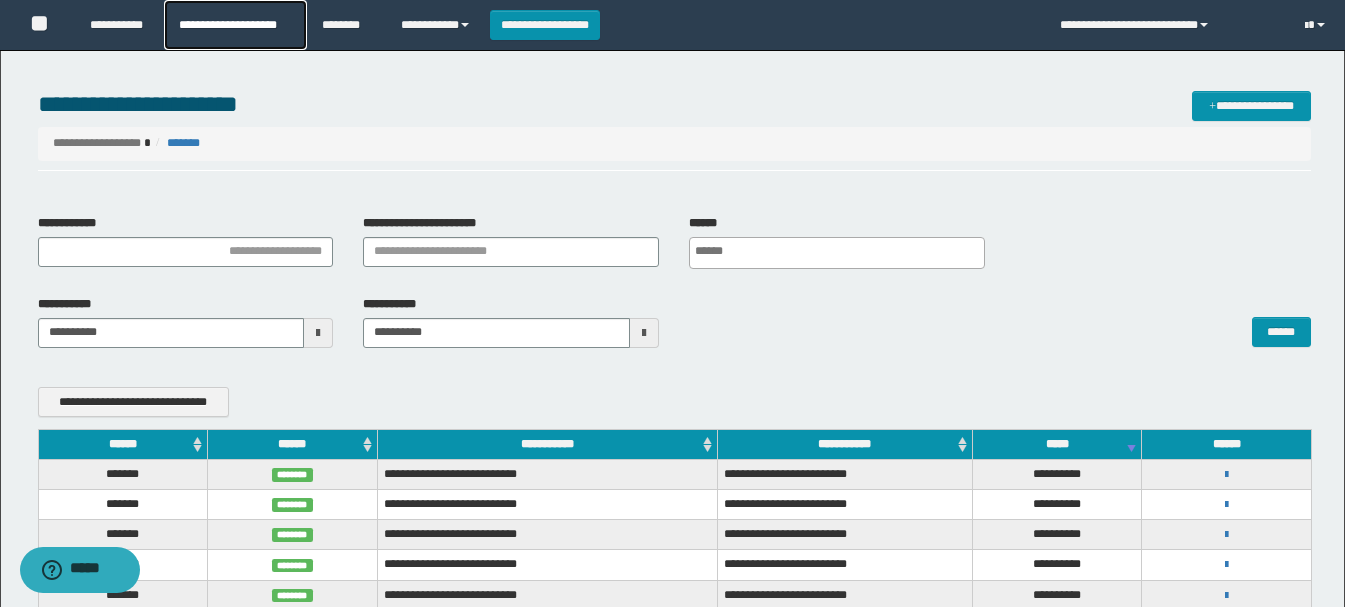 click on "**********" at bounding box center (235, 25) 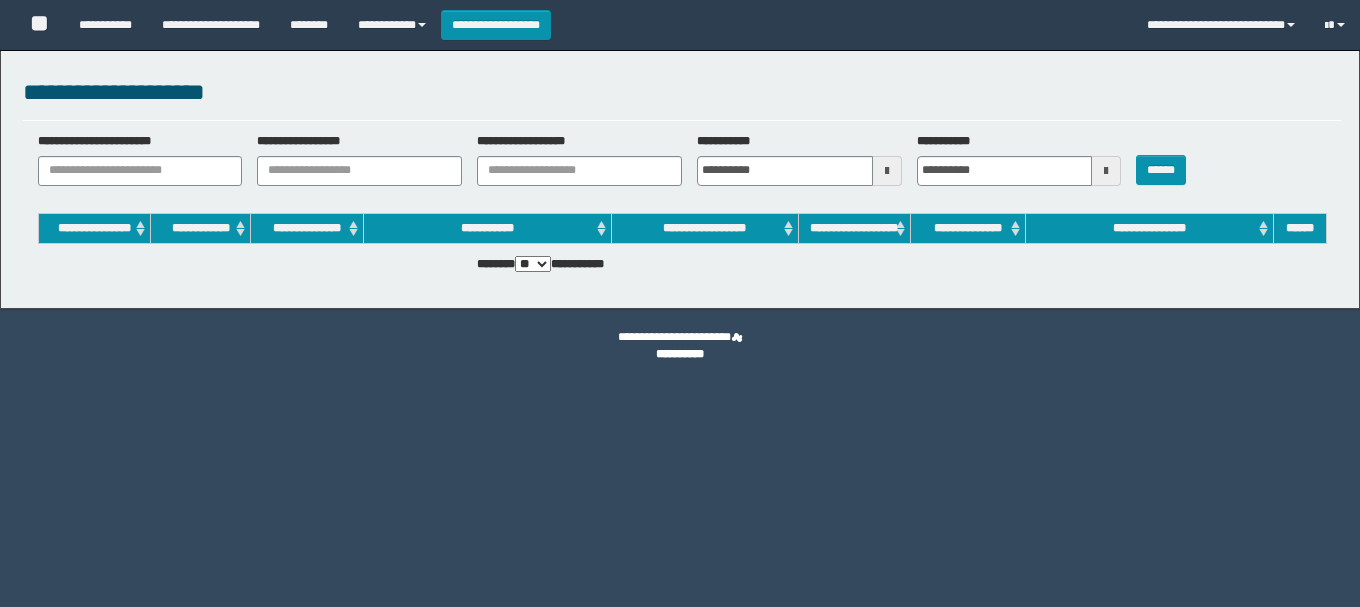 scroll, scrollTop: 0, scrollLeft: 0, axis: both 